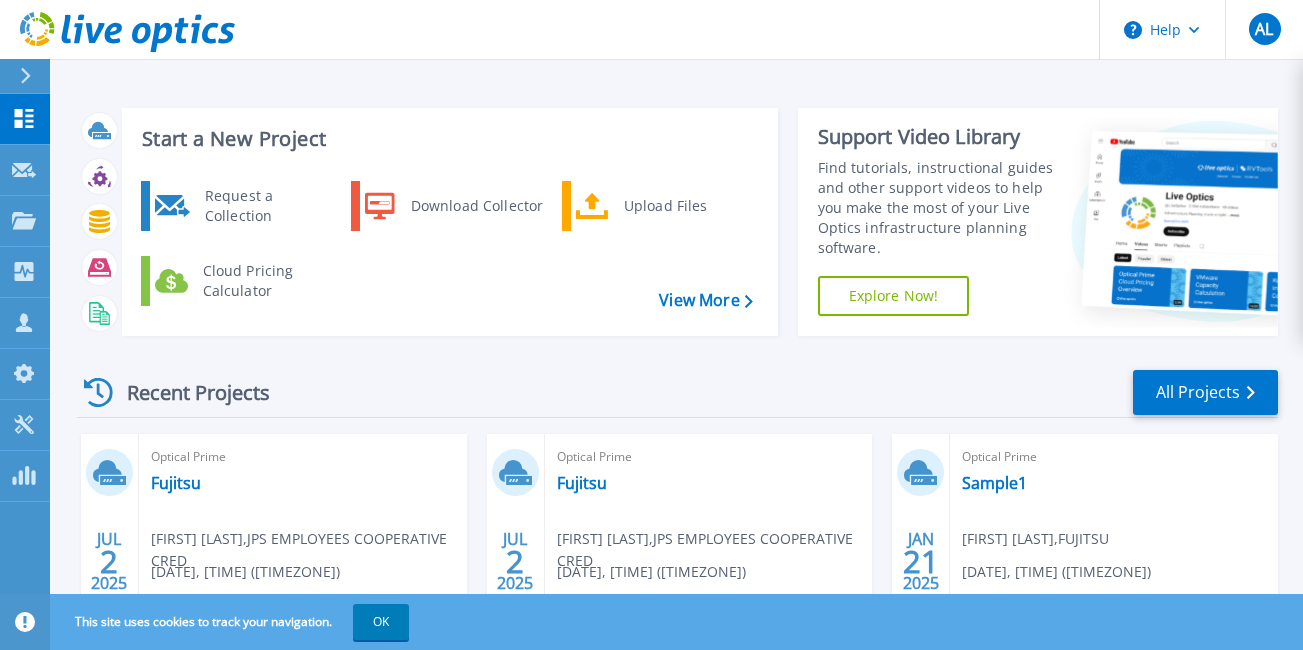 scroll, scrollTop: 0, scrollLeft: 0, axis: both 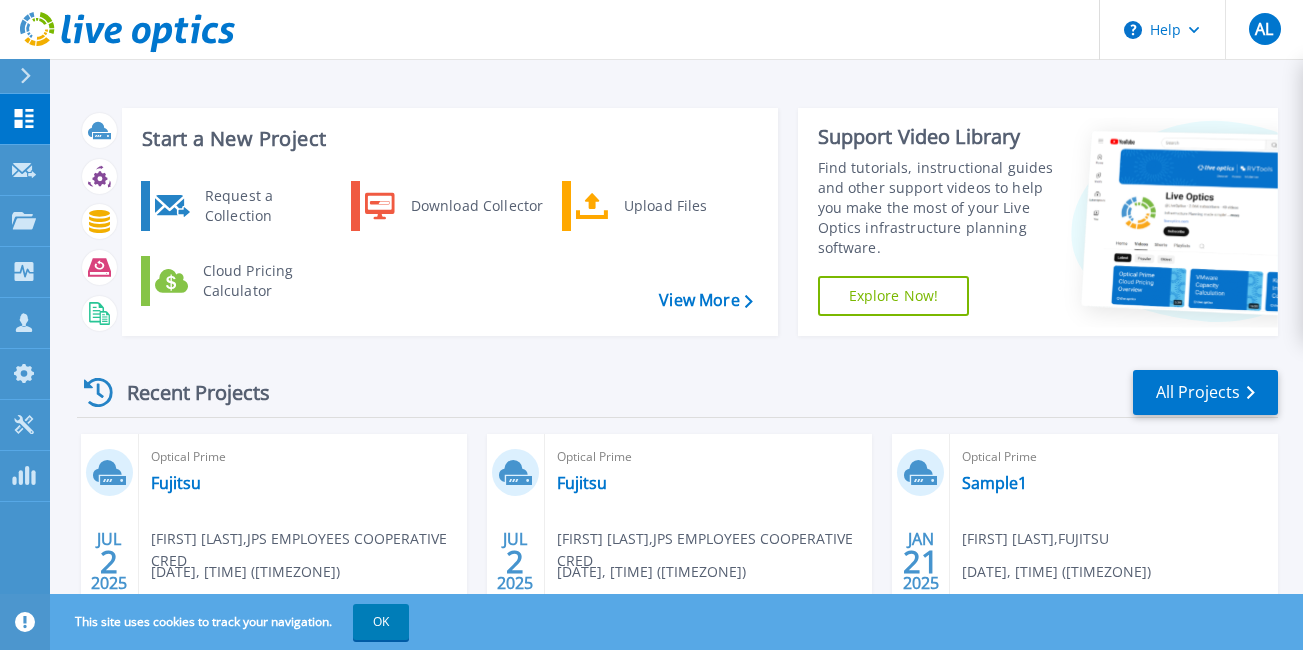 click 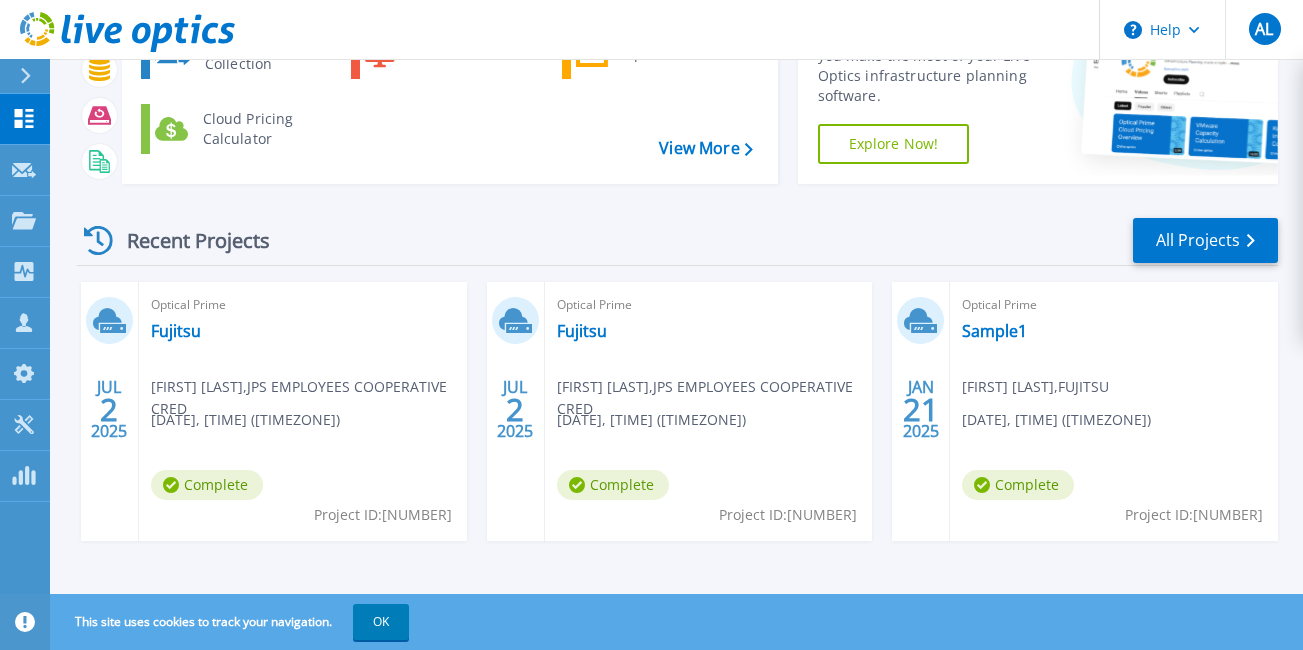 scroll, scrollTop: 154, scrollLeft: 0, axis: vertical 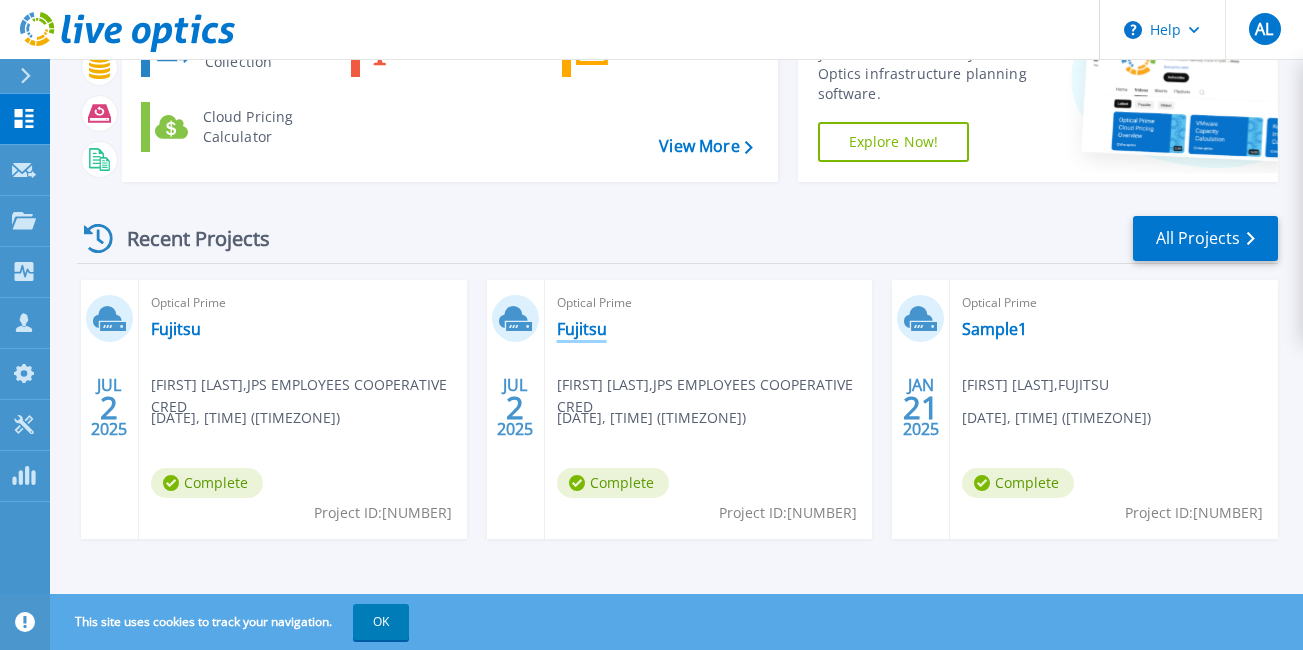 click on "Fujitsu" at bounding box center (582, 329) 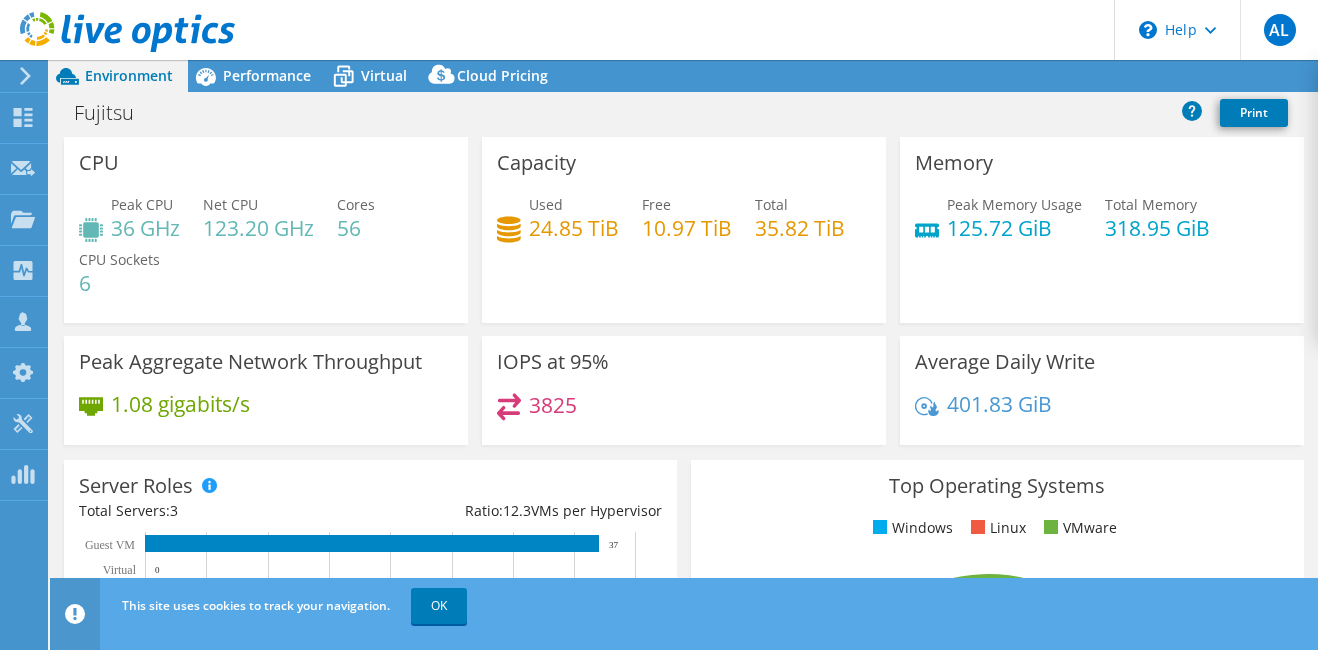 select on "USD" 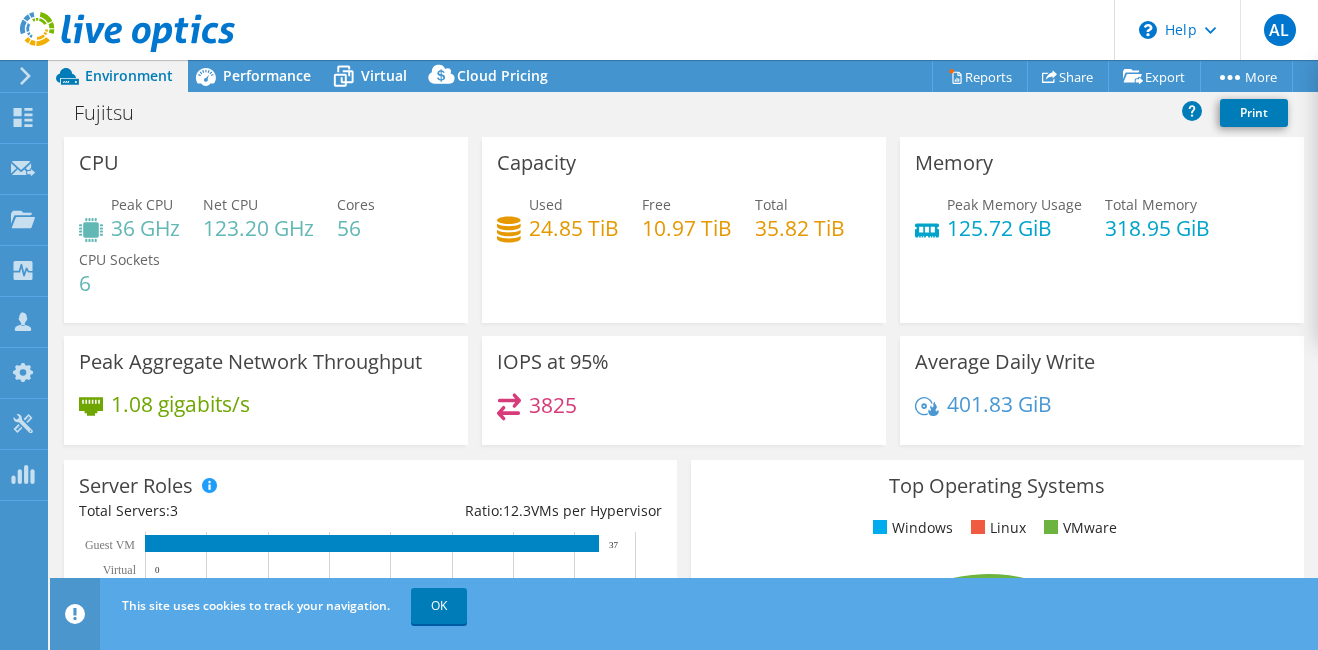 click on "Peak CPU
36 GHz
Net CPU
123.20 GHz
Cores
56
CPU Sockets
6" at bounding box center (266, 254) 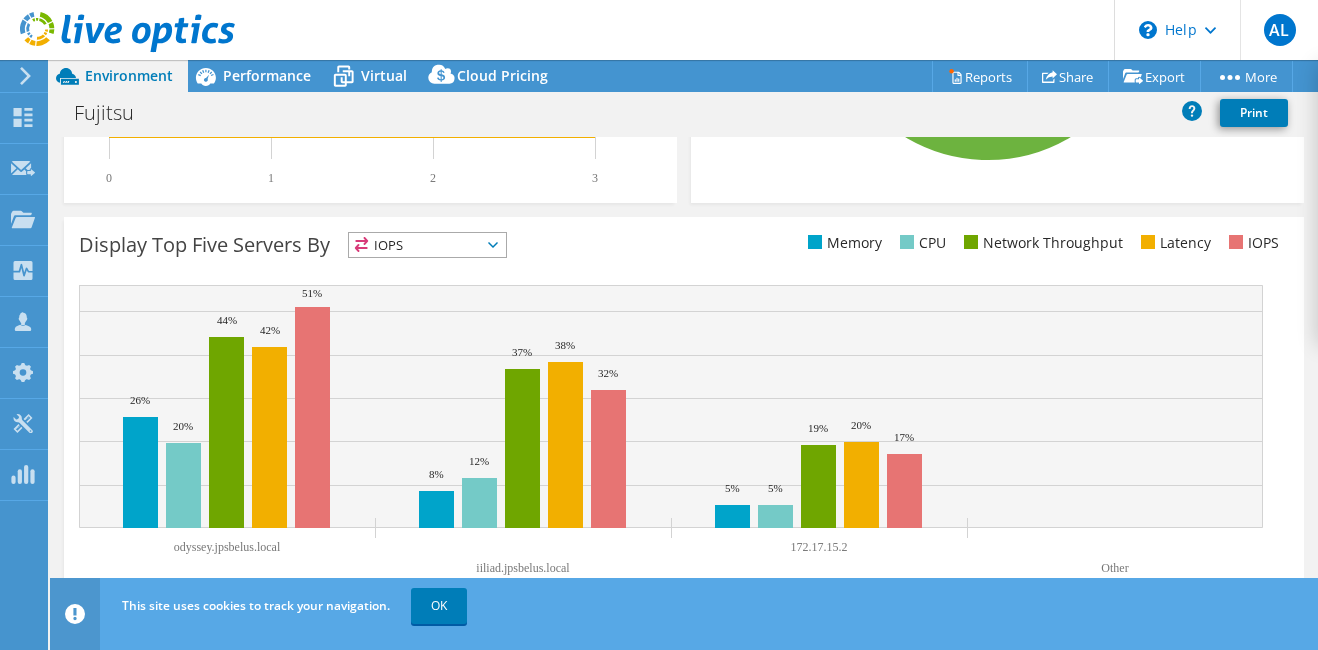 scroll, scrollTop: 740, scrollLeft: 0, axis: vertical 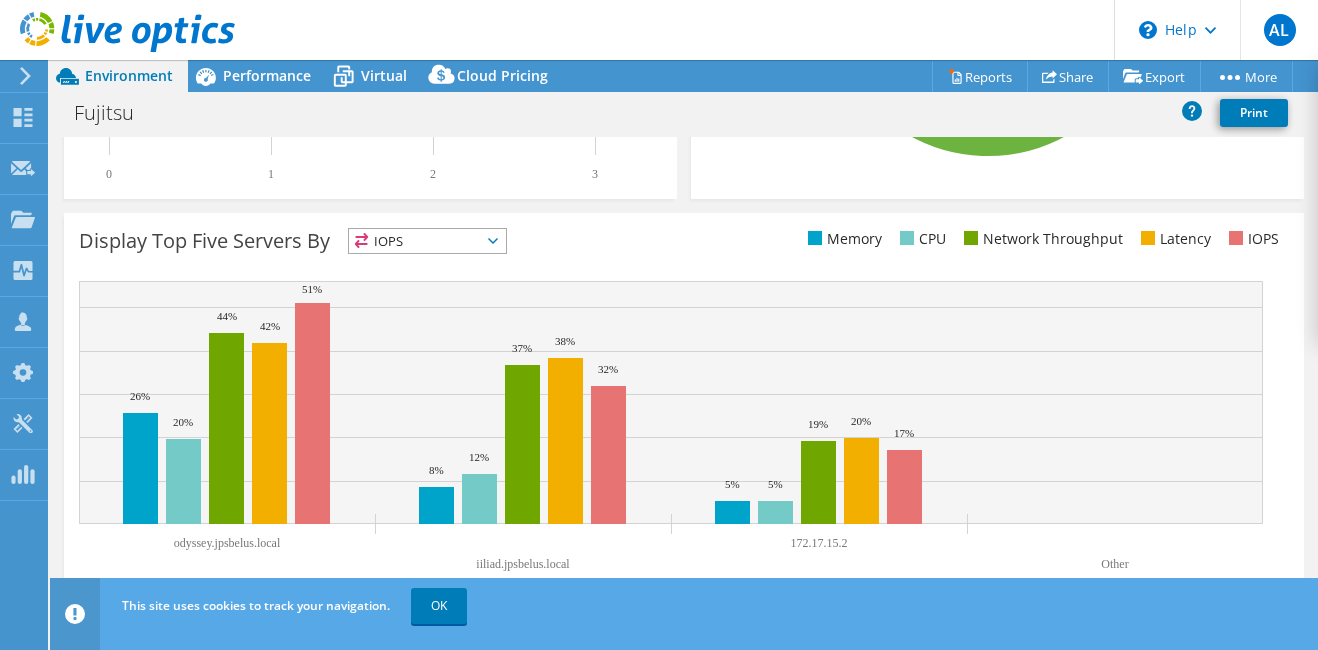 click 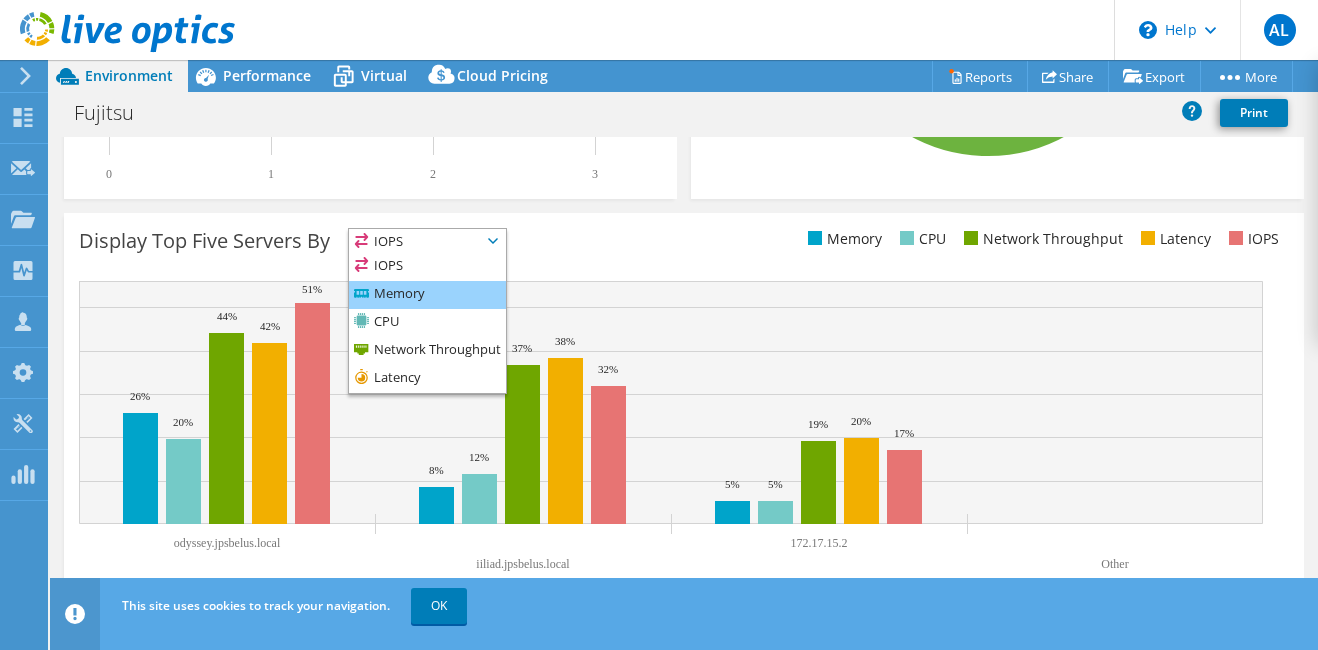 click on "Memory" at bounding box center (427, 295) 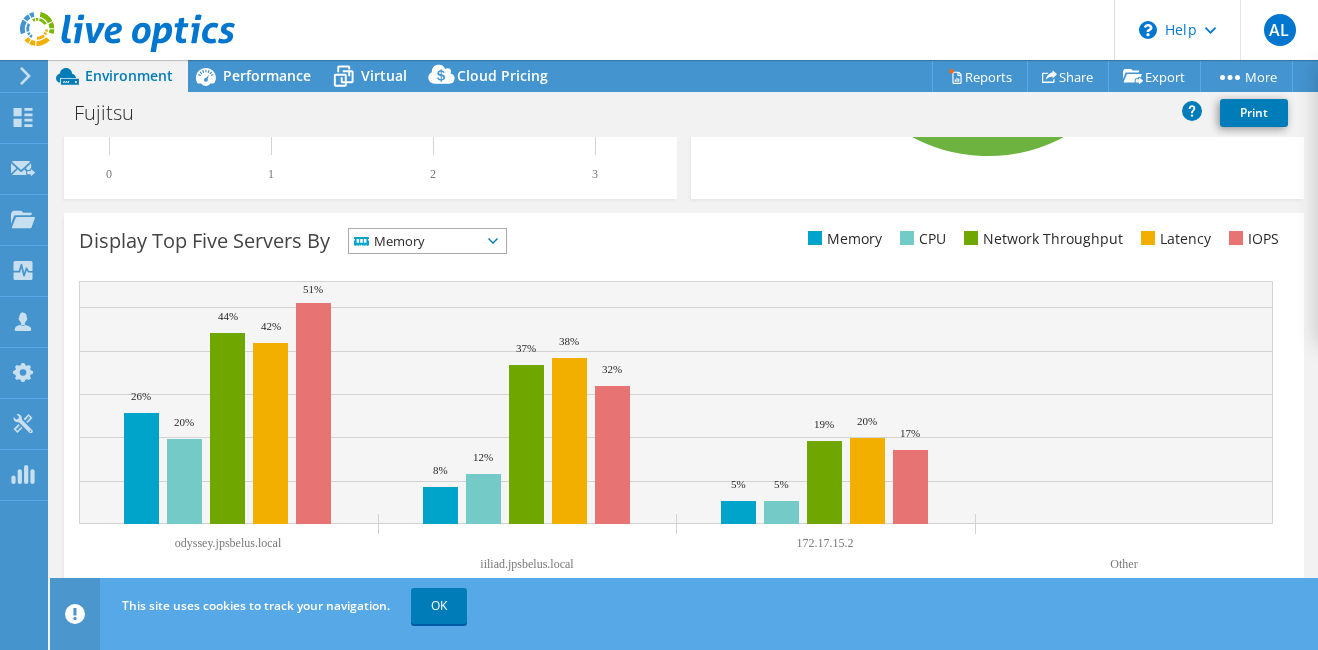 click on "Memory" at bounding box center (415, 241) 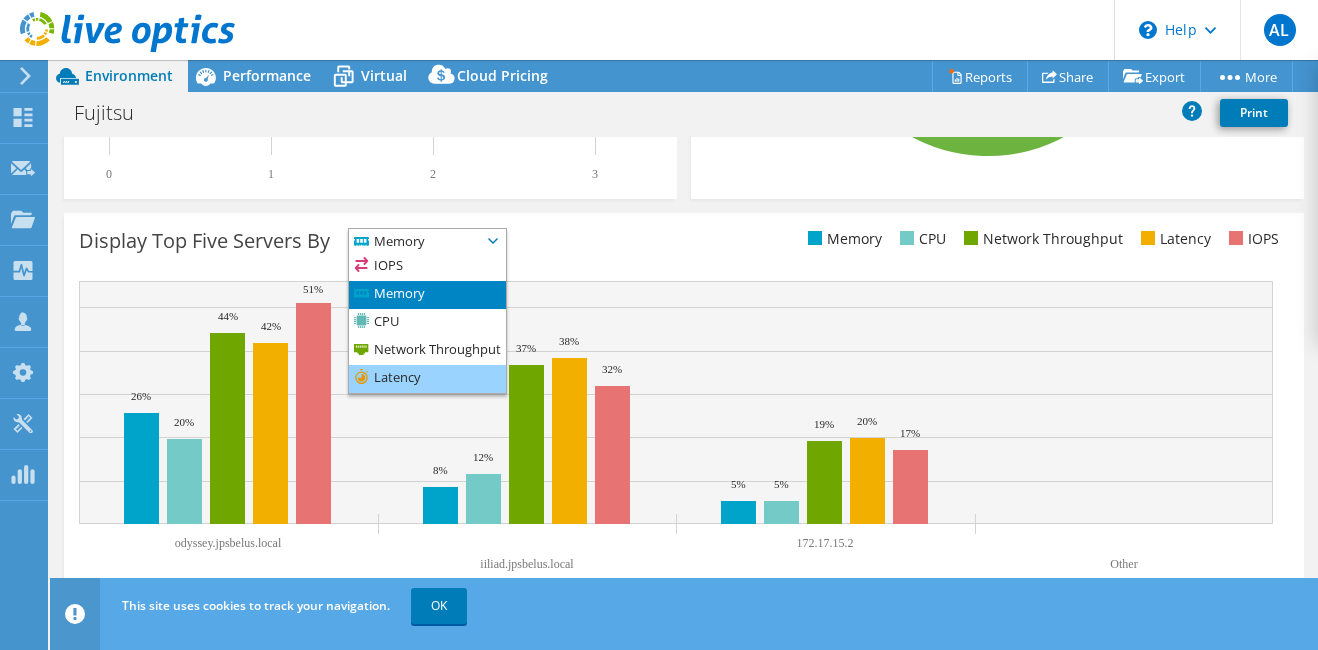 click on "Latency" at bounding box center (427, 379) 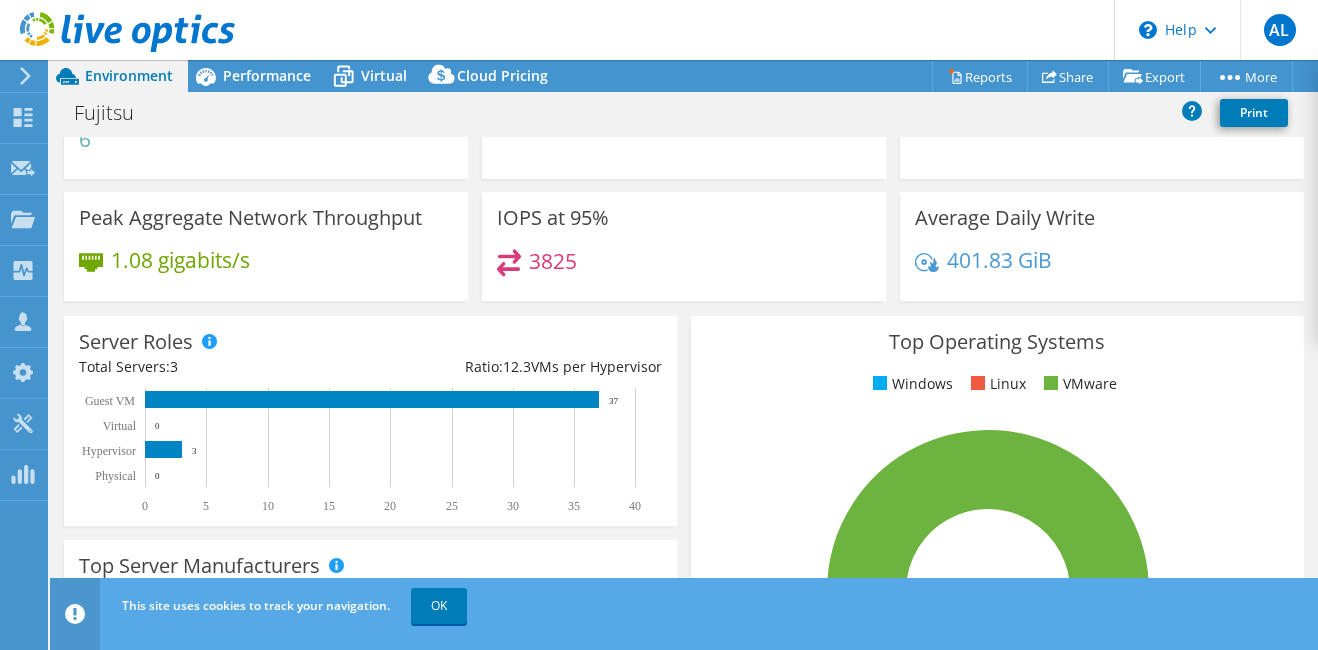 scroll, scrollTop: 0, scrollLeft: 0, axis: both 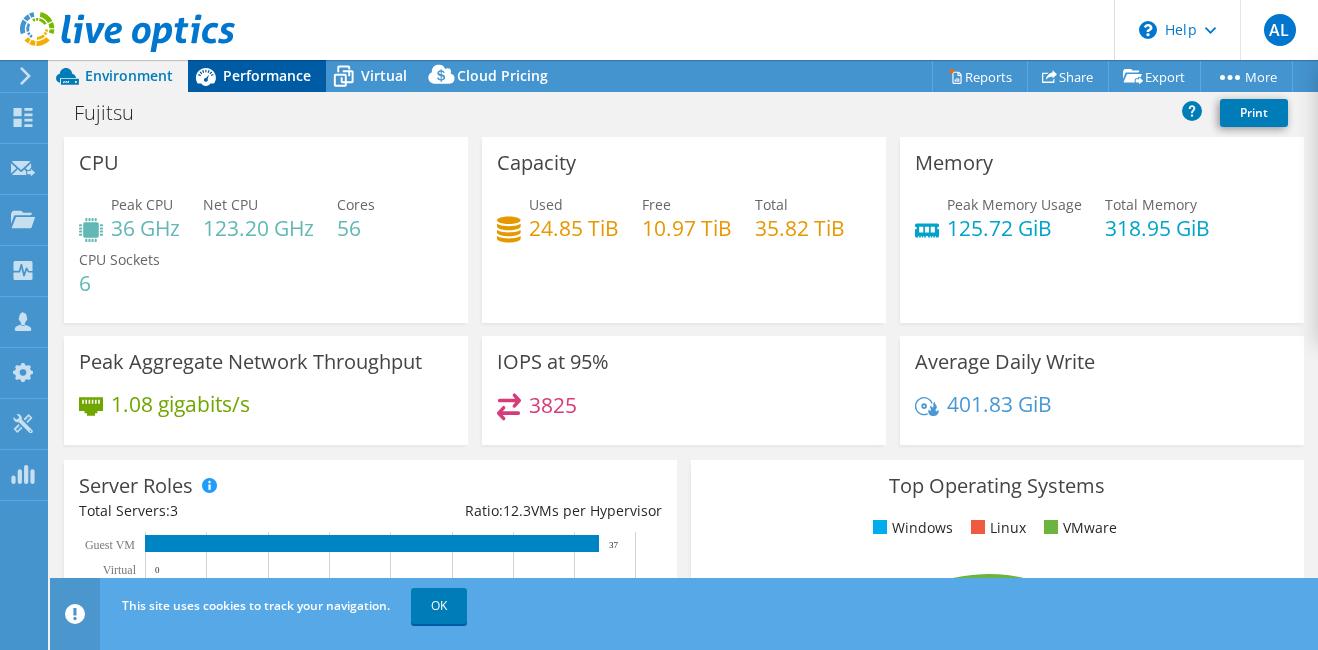 click on "Performance" at bounding box center [267, 75] 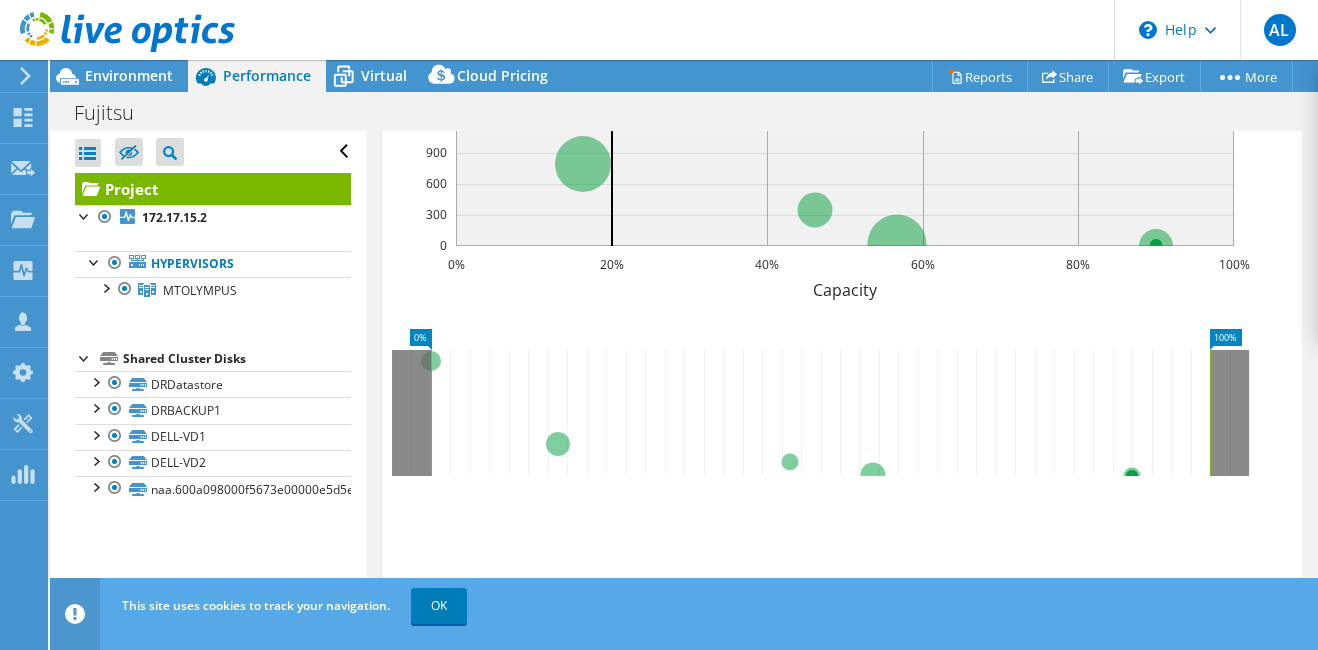 scroll, scrollTop: 927, scrollLeft: 0, axis: vertical 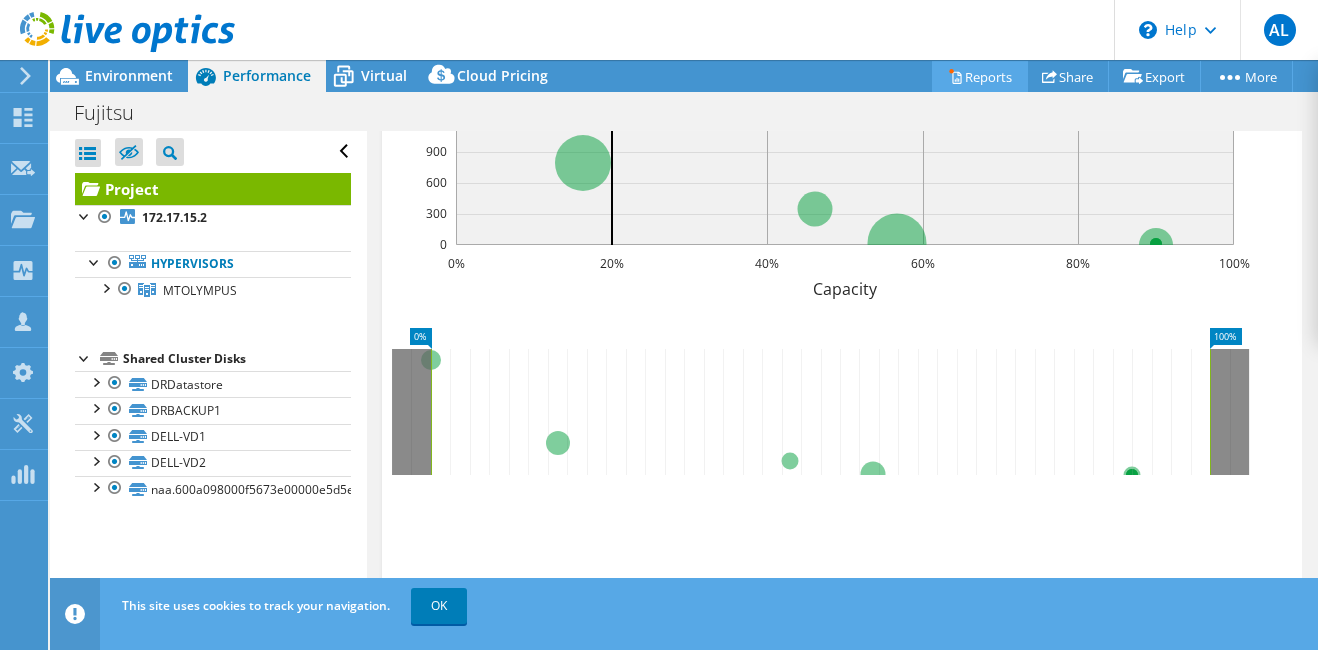 click on "Reports" at bounding box center [980, 76] 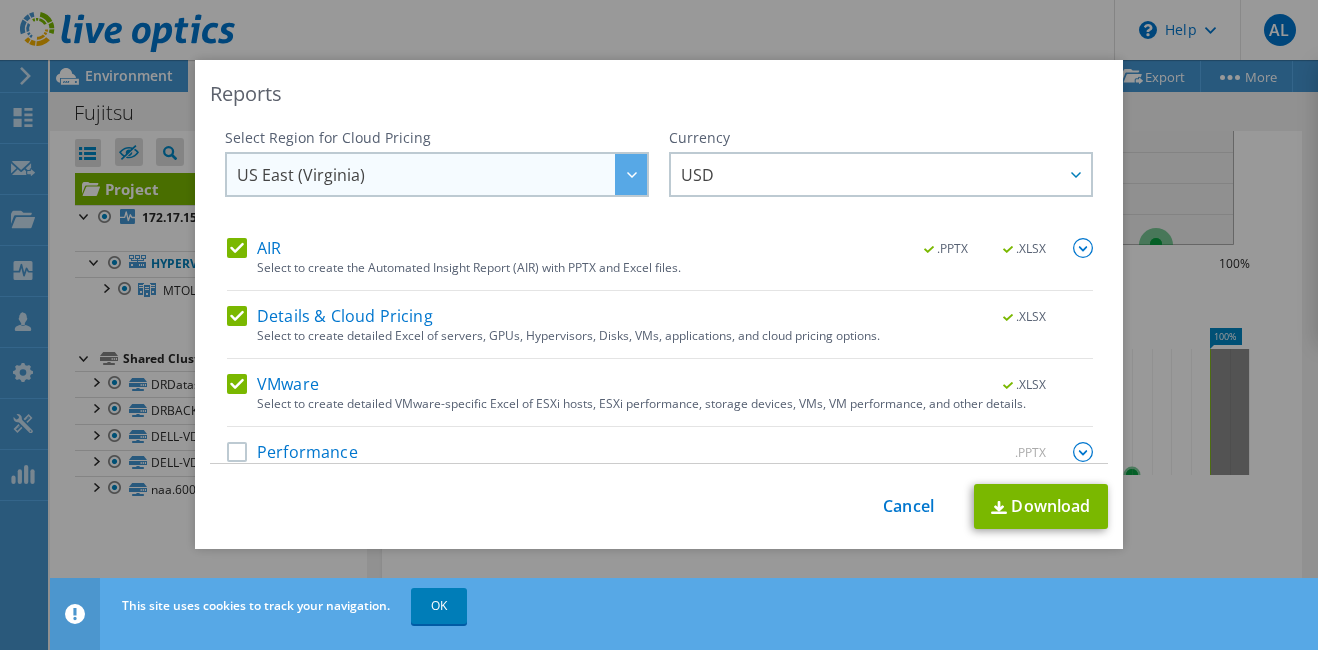 click at bounding box center [631, 174] 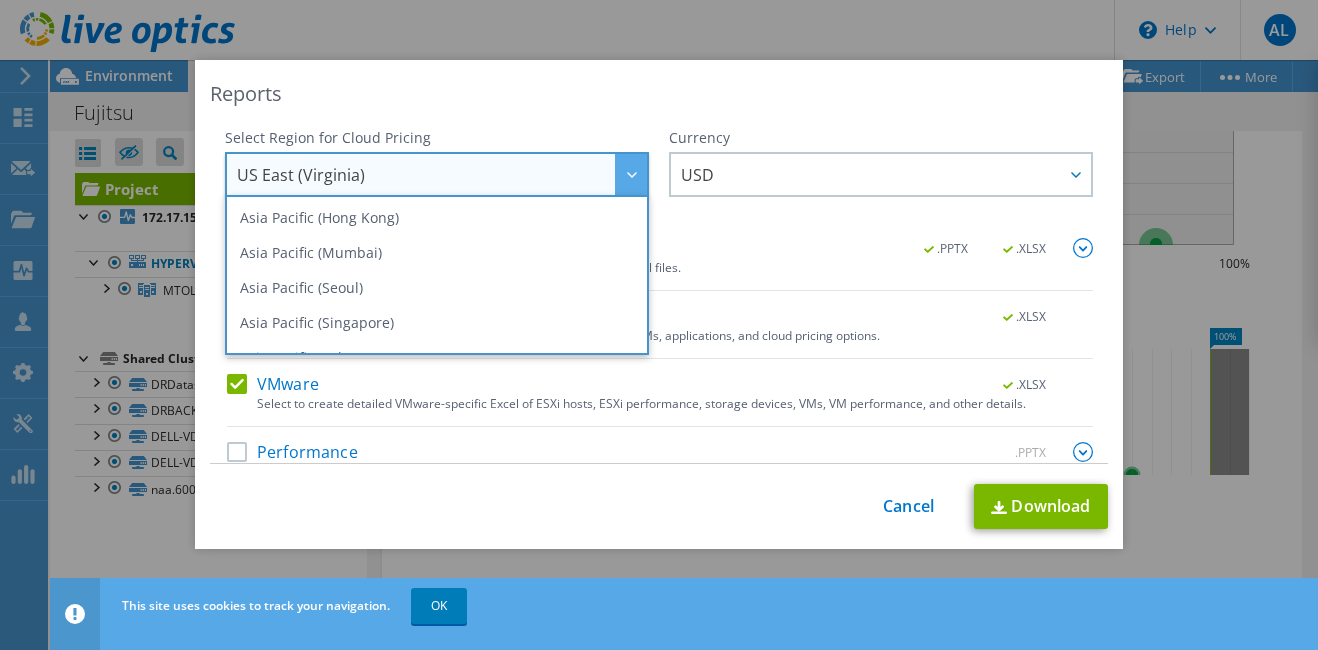 click at bounding box center [631, 174] 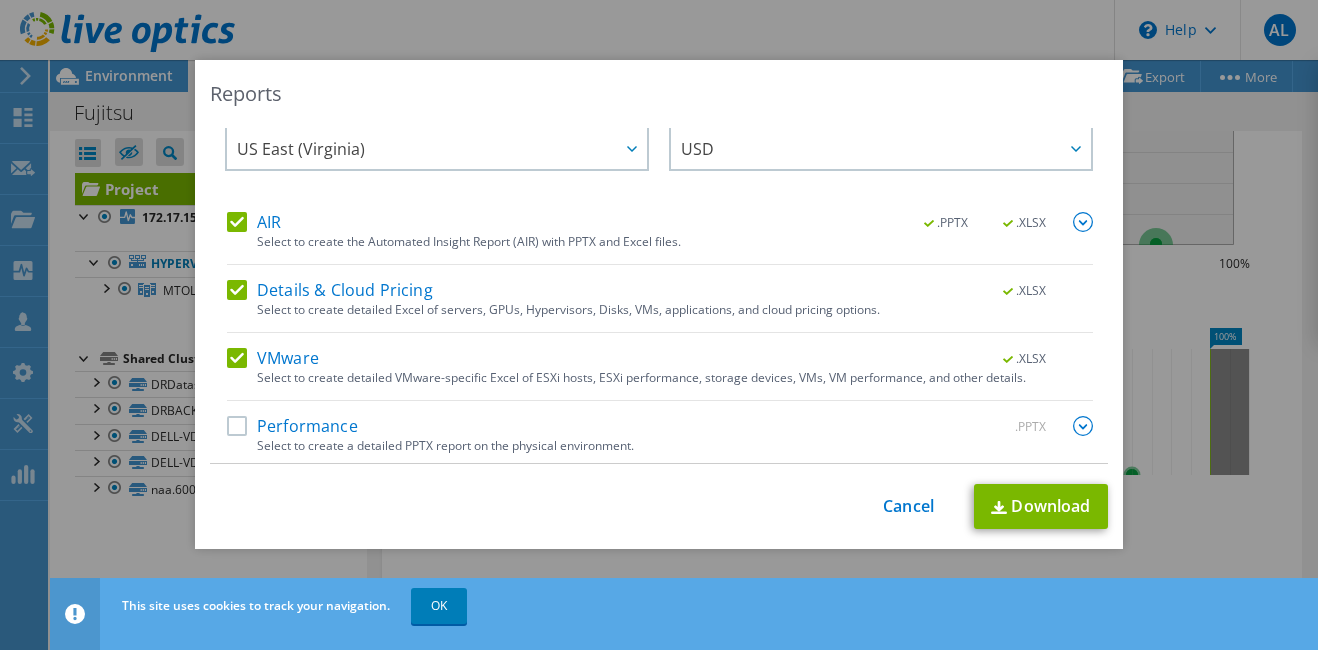 scroll, scrollTop: 31, scrollLeft: 0, axis: vertical 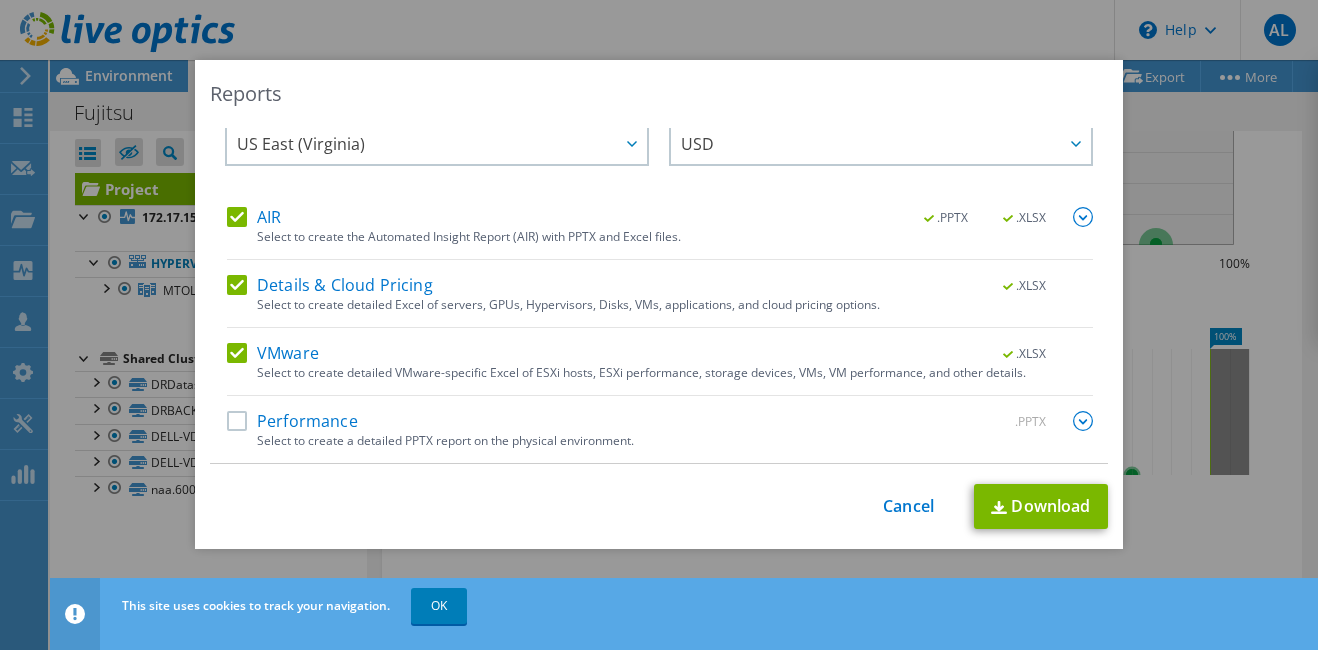 click on "Details & Cloud Pricing" at bounding box center [330, 285] 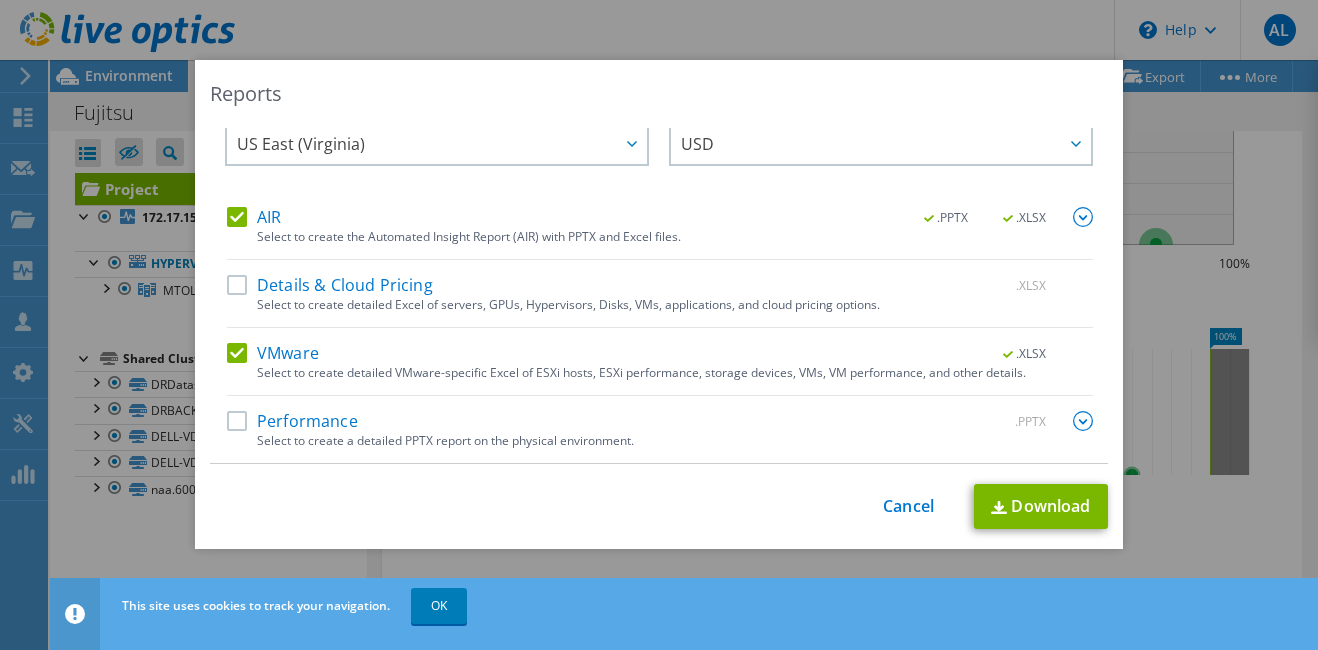 click at bounding box center (1083, 421) 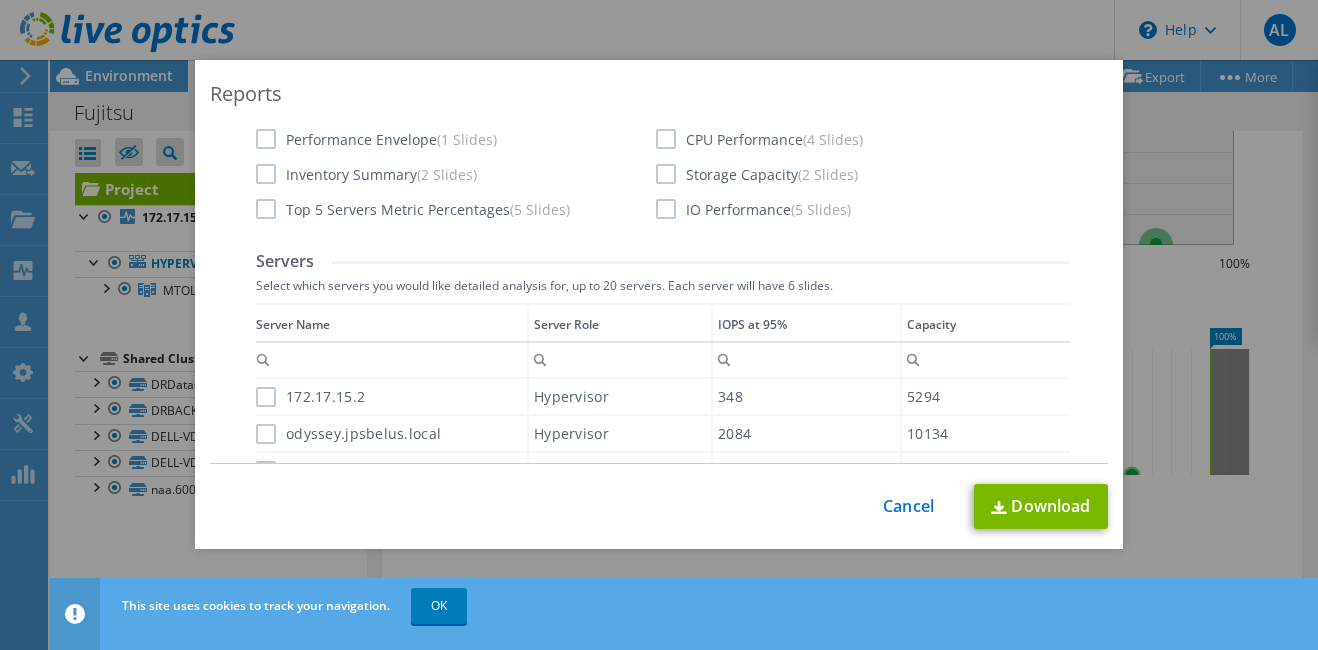 scroll, scrollTop: 586, scrollLeft: 0, axis: vertical 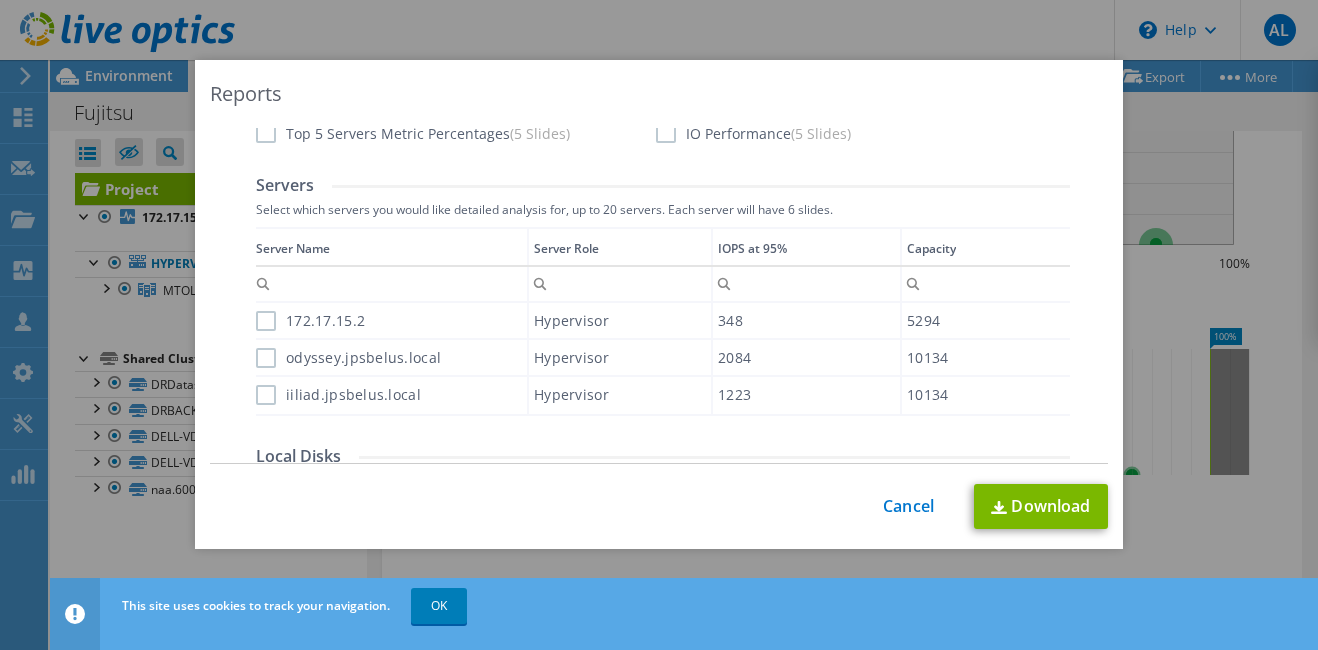 click on "iiliad.jpsbelus.local" at bounding box center (338, 395) 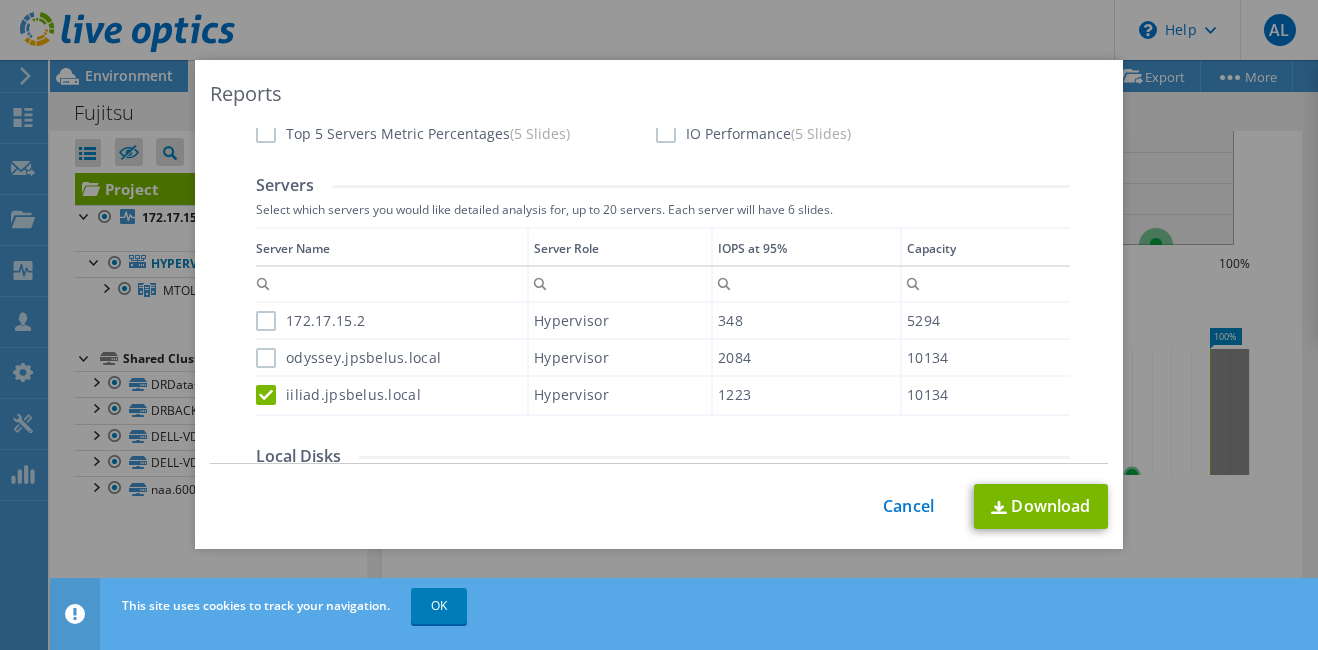 click on "odyssey.jpsbelus.local" at bounding box center (348, 358) 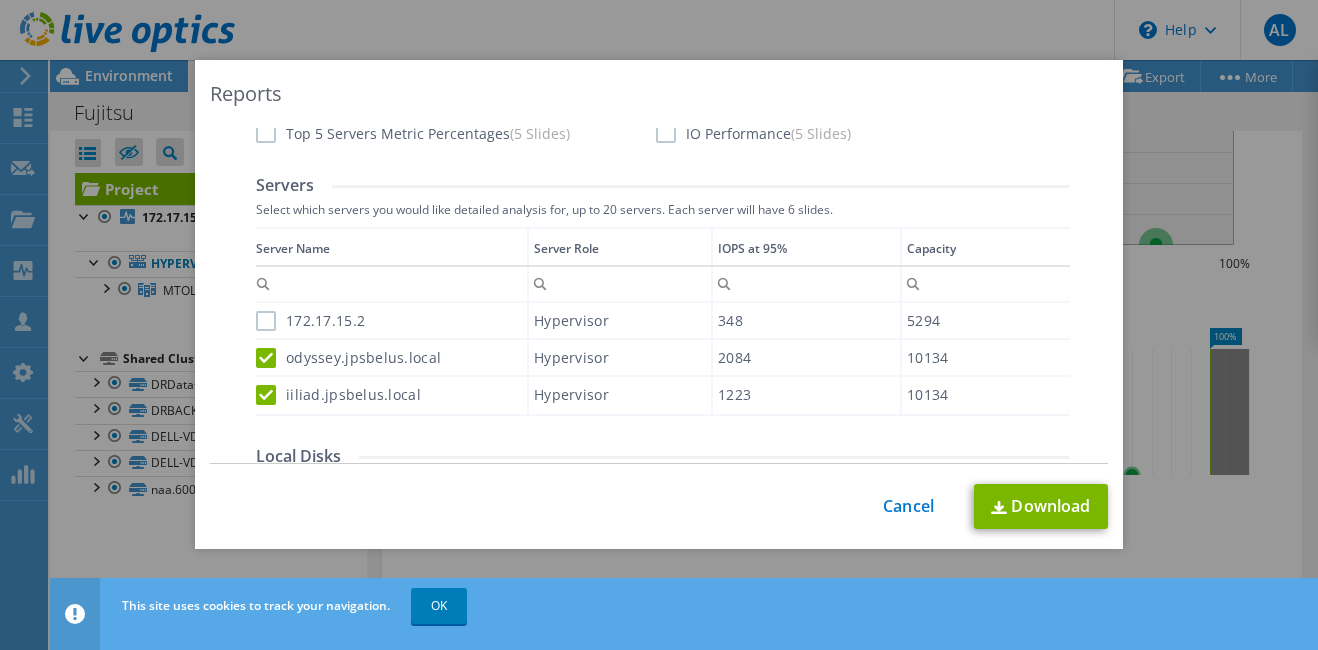 scroll, scrollTop: 5, scrollLeft: 0, axis: vertical 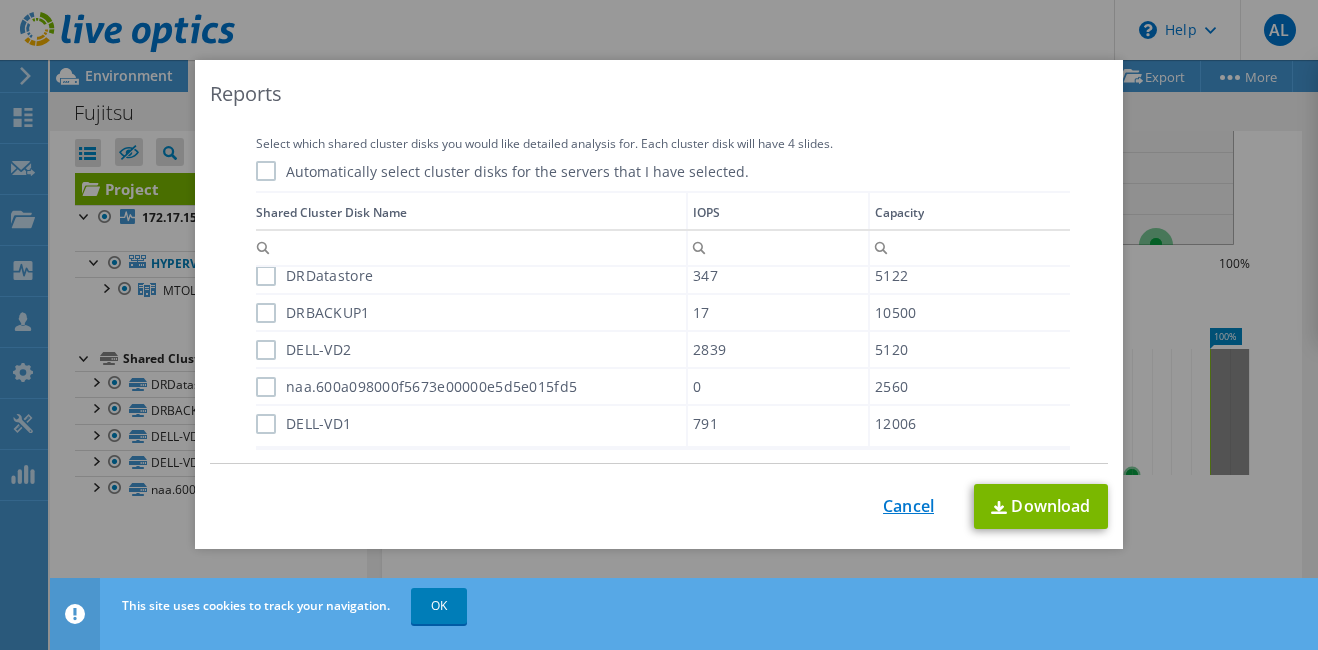 click on "Cancel" at bounding box center (908, 506) 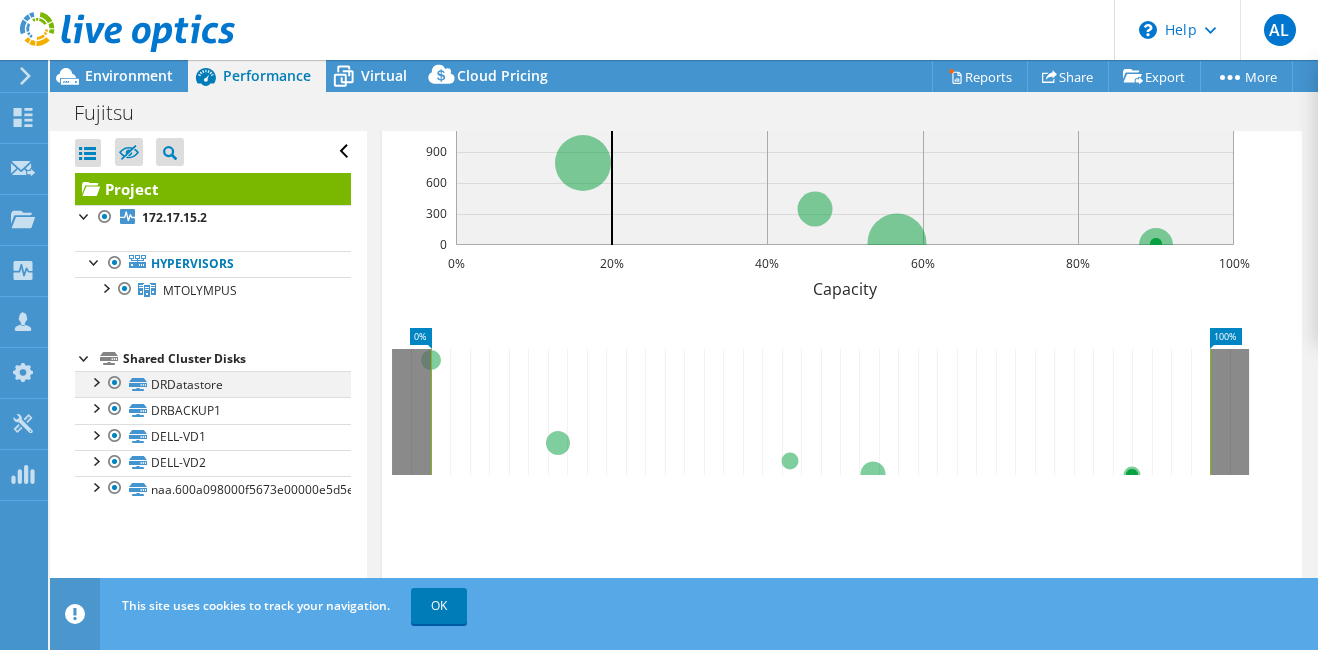 click at bounding box center (95, 381) 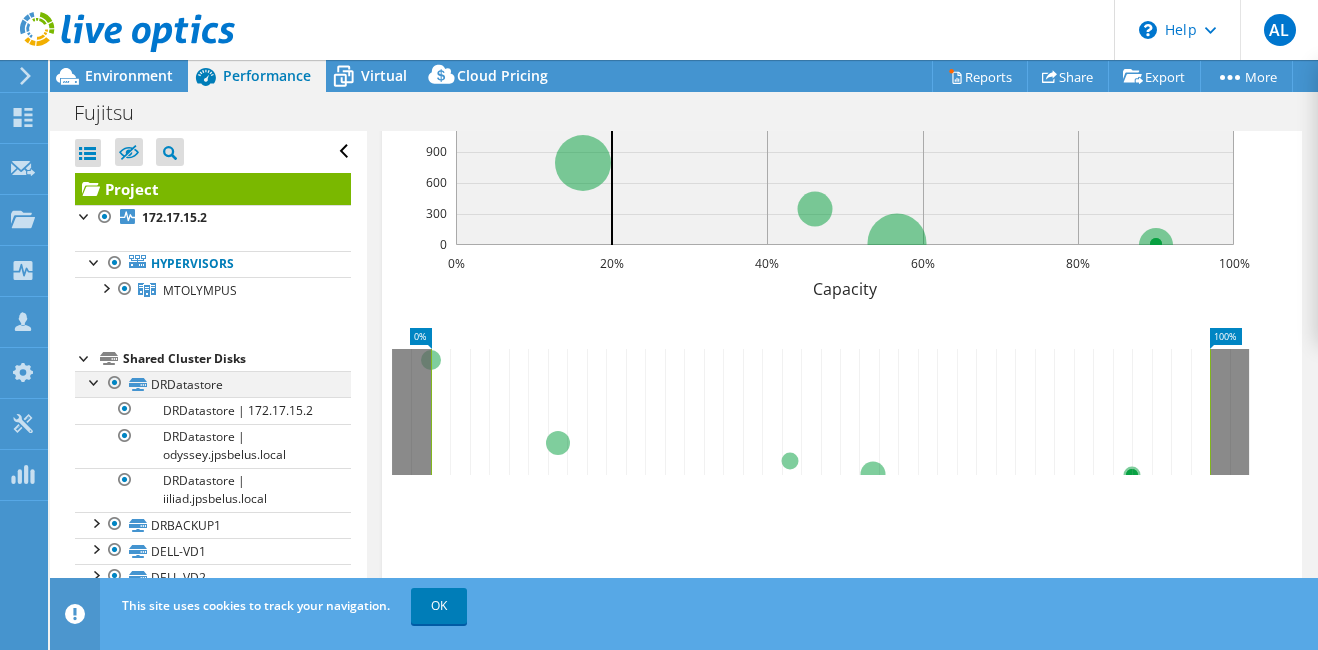 click at bounding box center (95, 381) 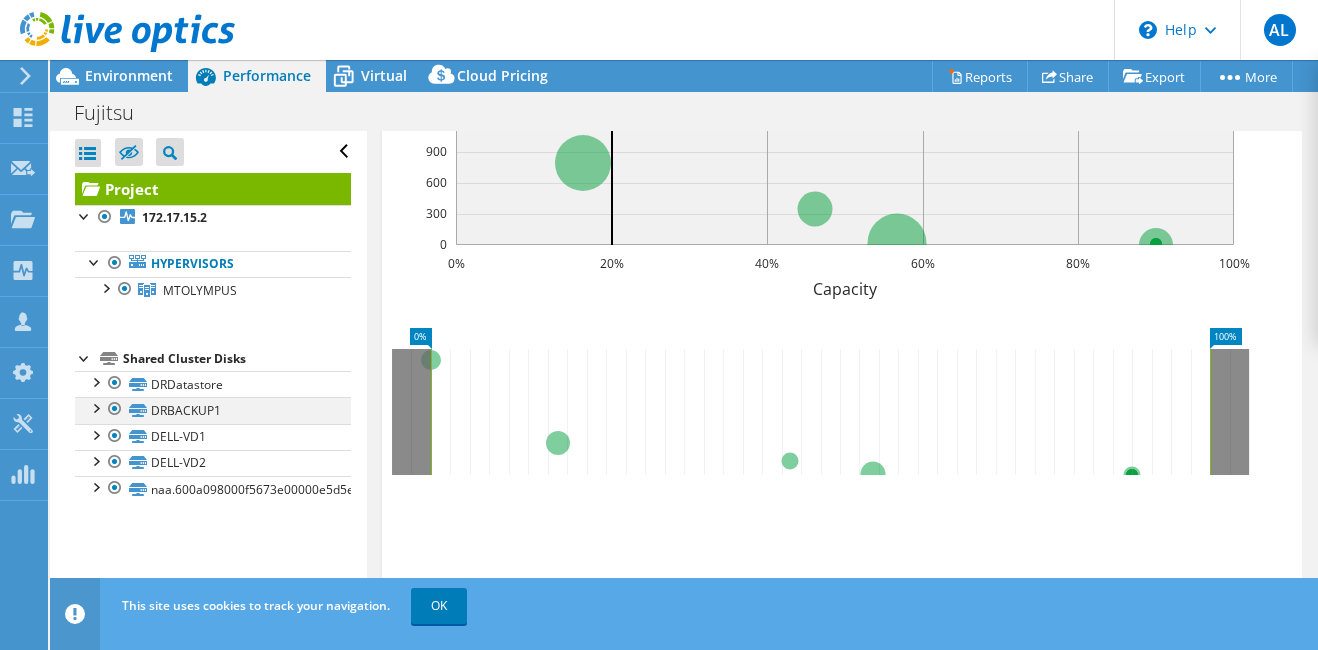 click at bounding box center (95, 407) 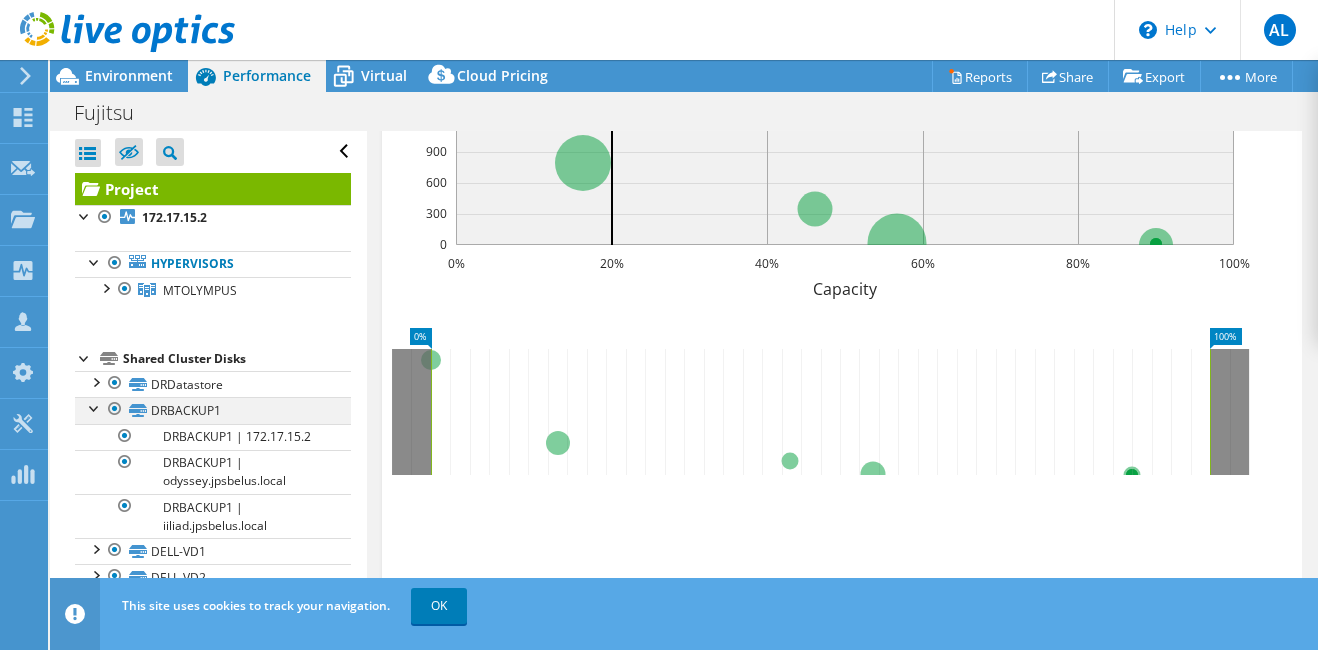 click at bounding box center [95, 407] 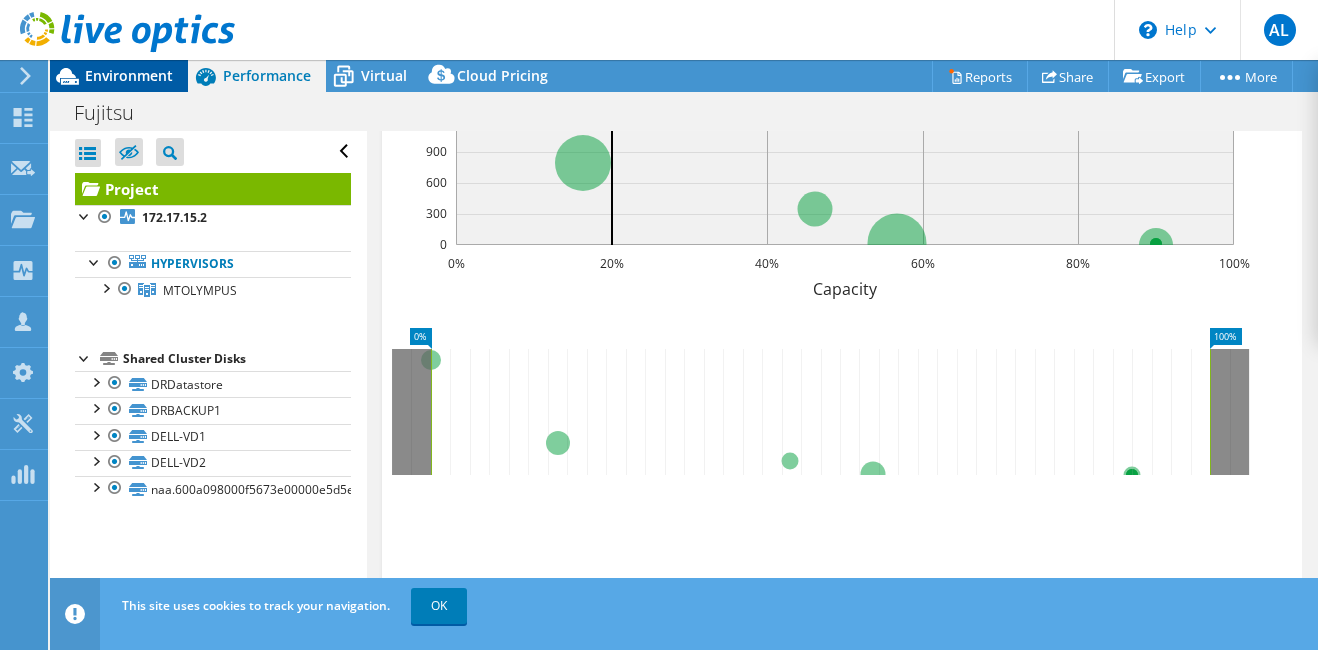 click on "Environment" at bounding box center (129, 75) 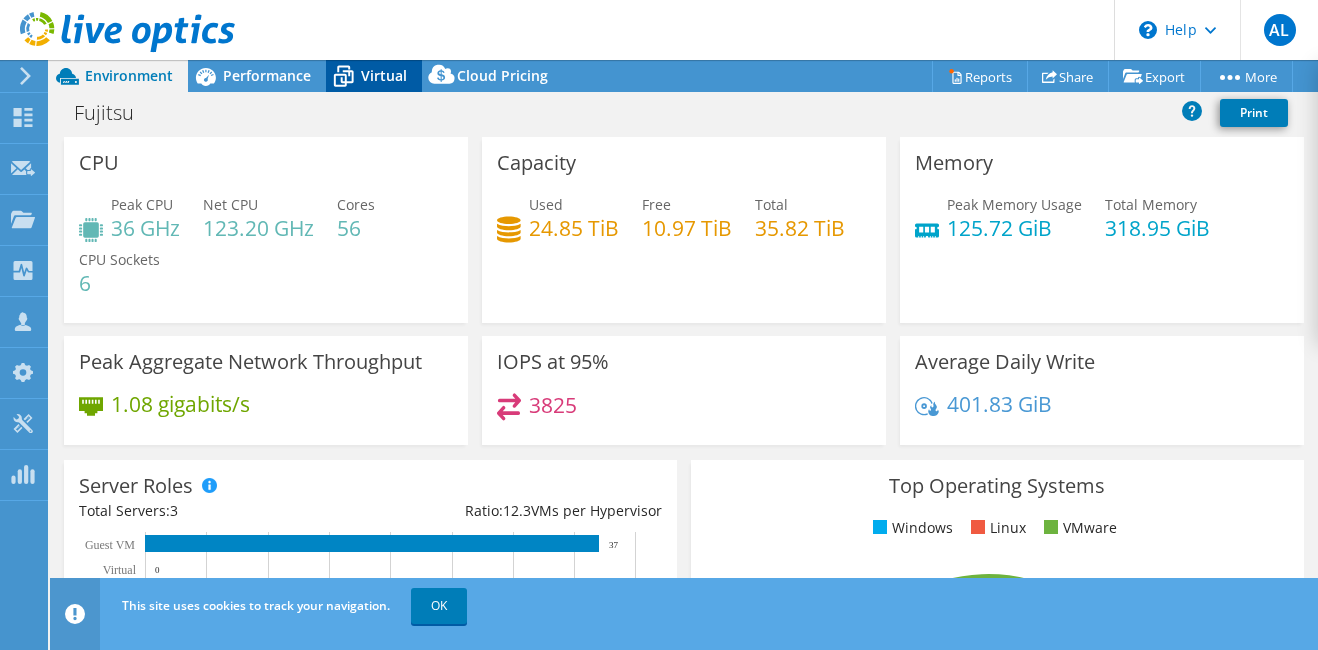 click on "Virtual" at bounding box center (384, 75) 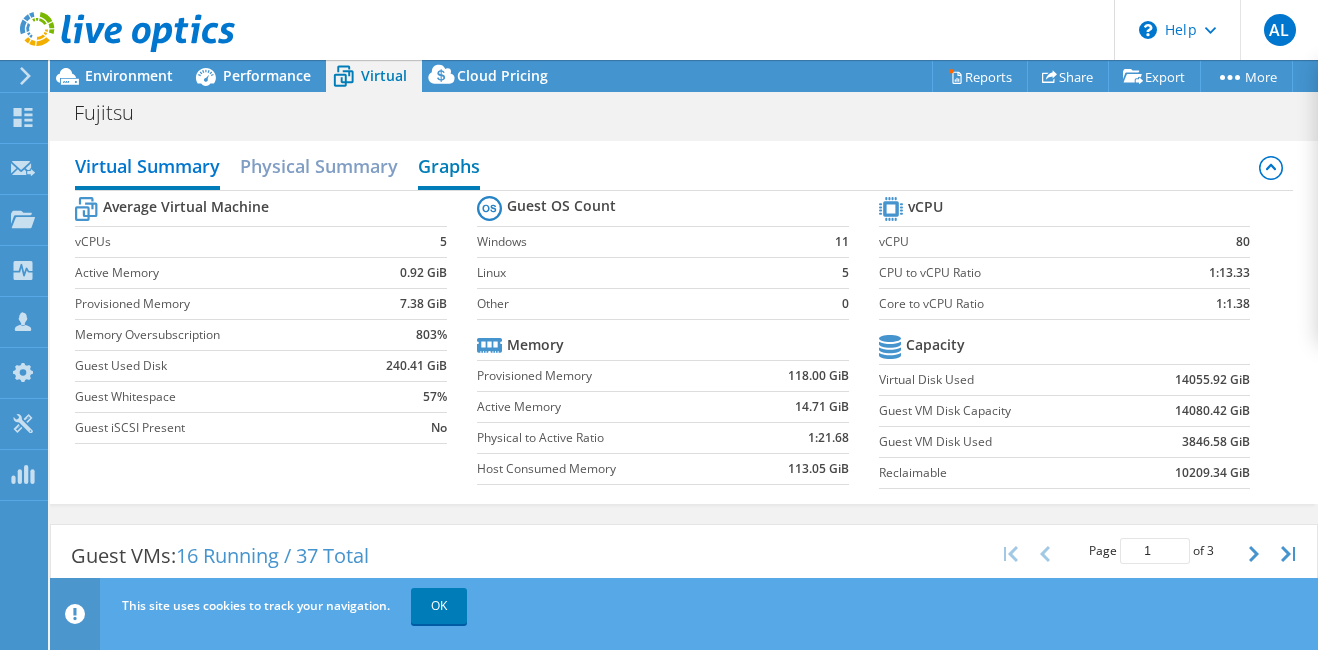 click on "Graphs" at bounding box center [449, 168] 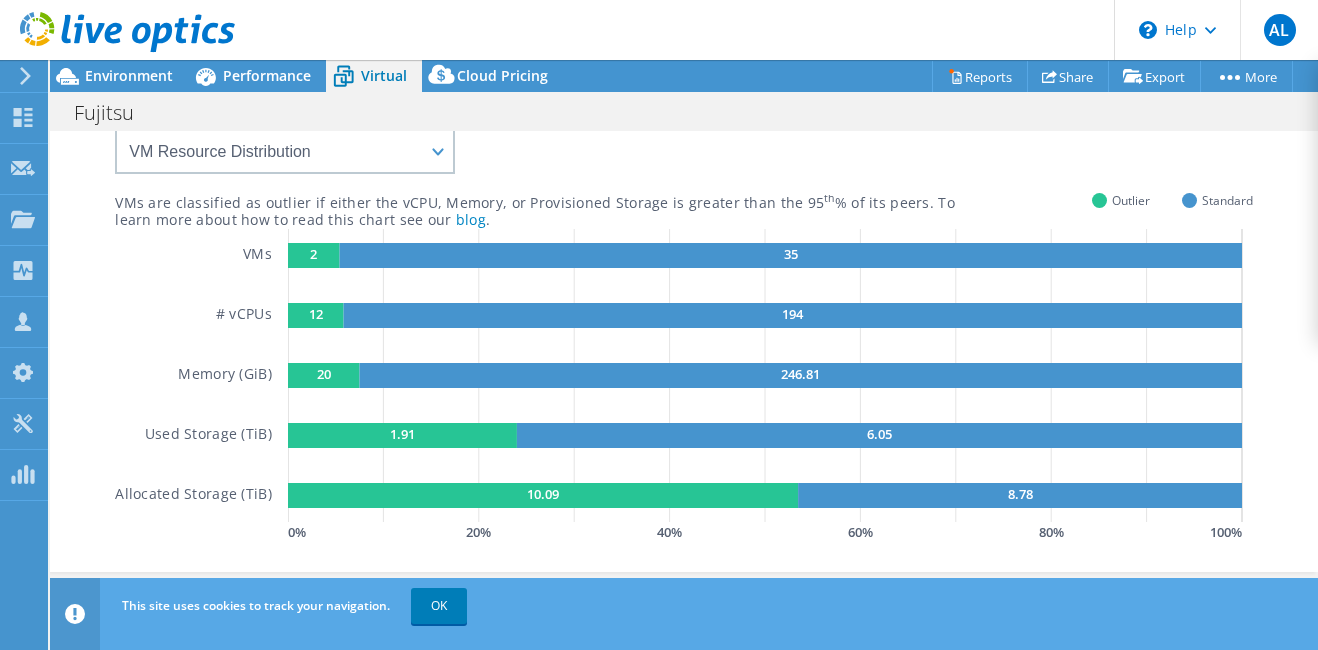 scroll, scrollTop: 99, scrollLeft: 0, axis: vertical 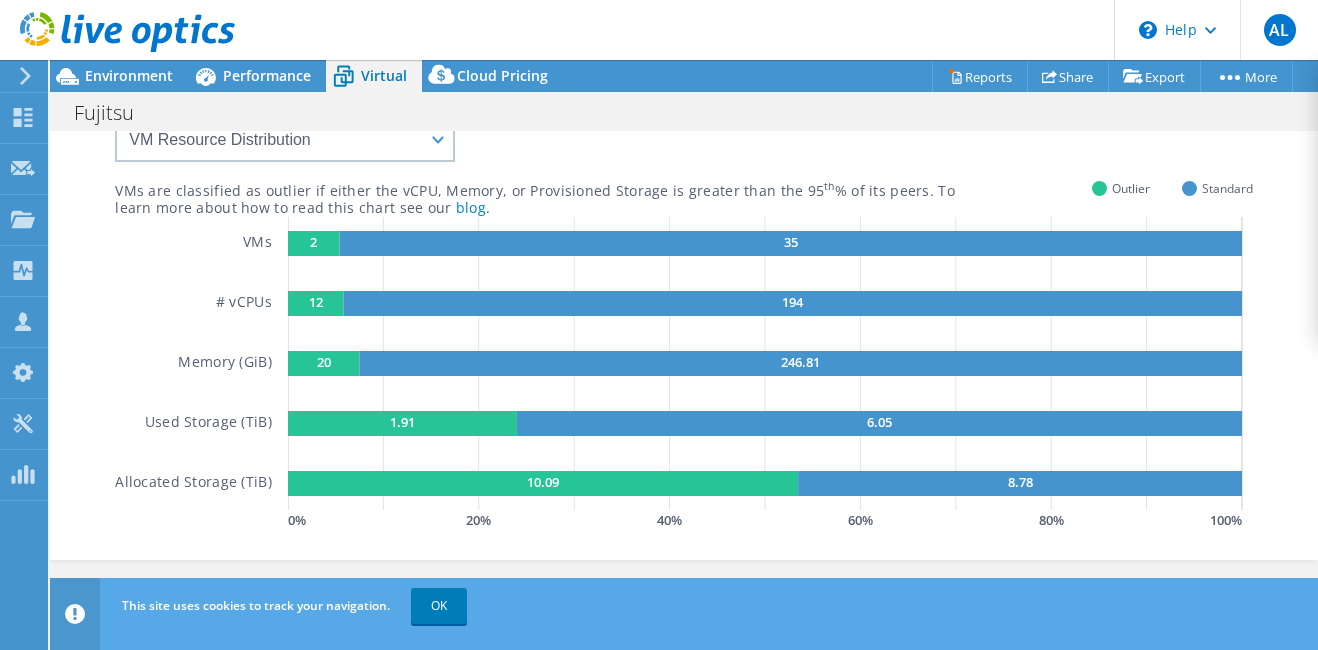 click on "2" 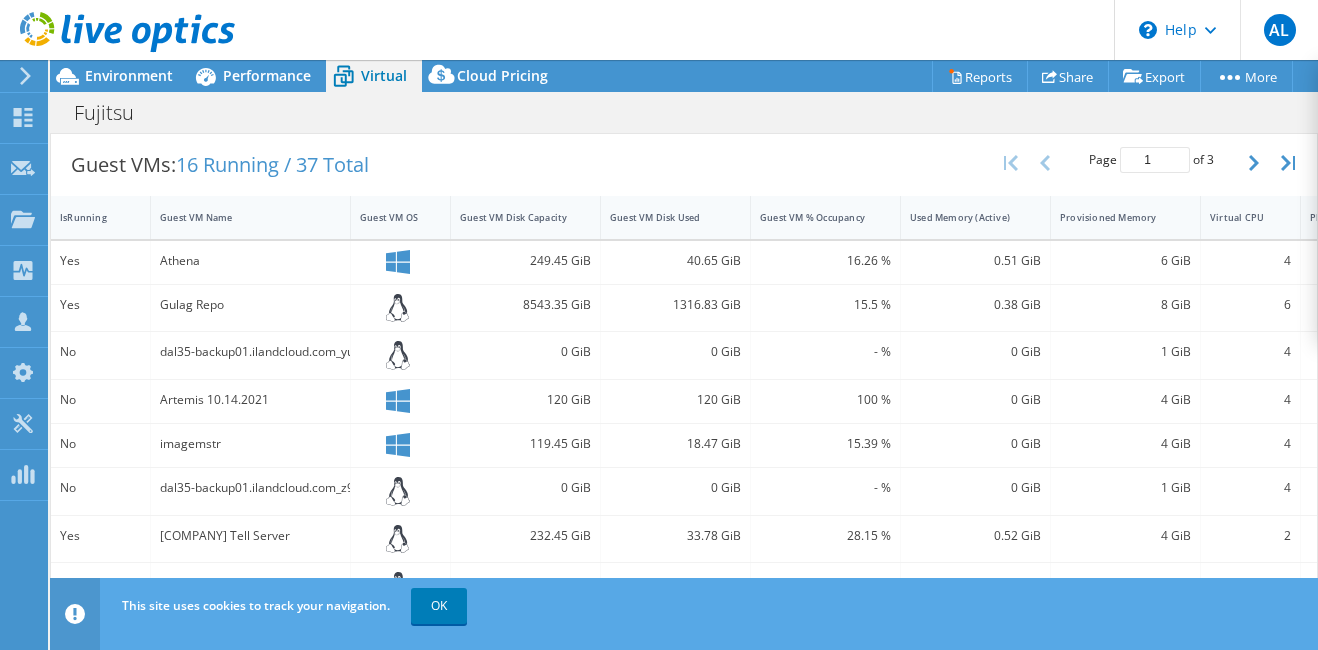 scroll, scrollTop: 545, scrollLeft: 0, axis: vertical 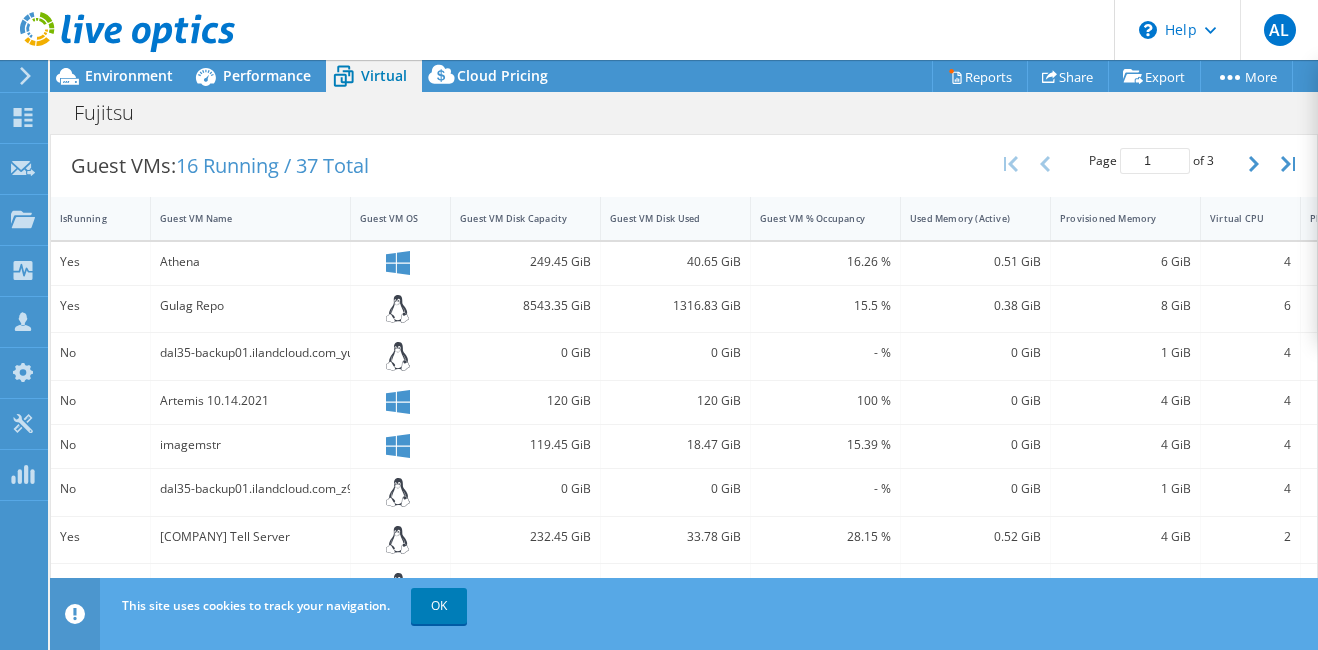 click on "Gulag Repo" at bounding box center [250, 306] 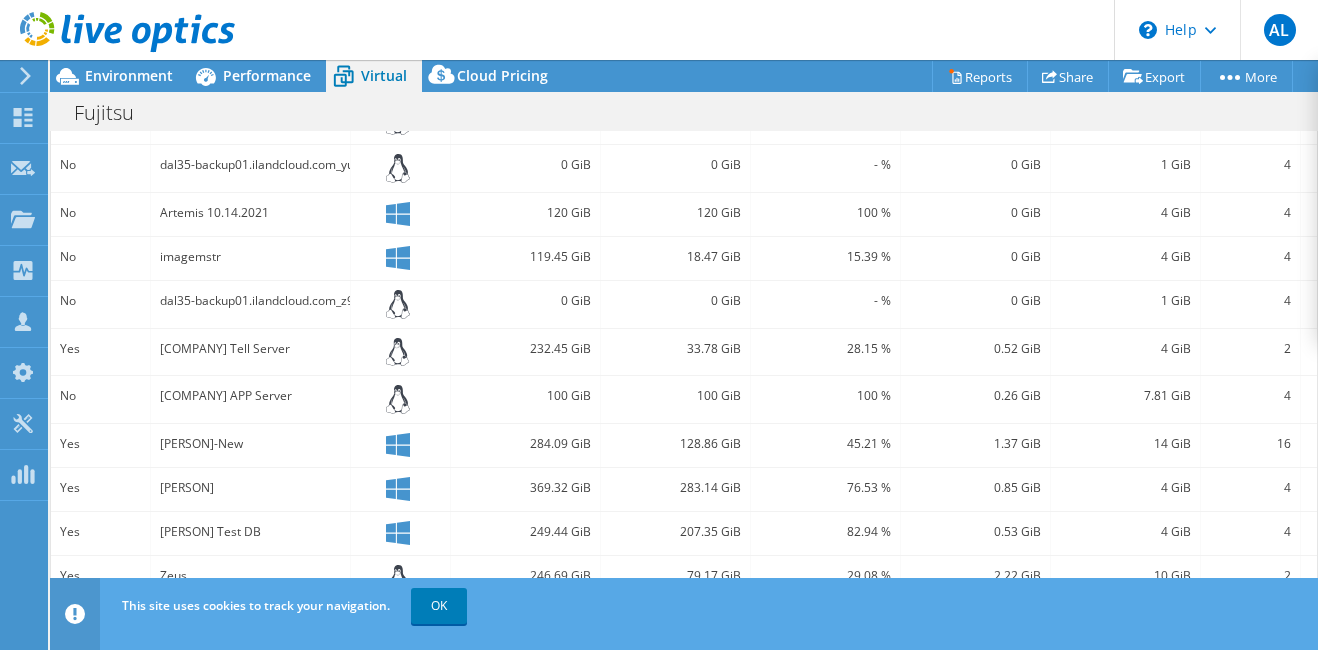 scroll, scrollTop: 886, scrollLeft: 0, axis: vertical 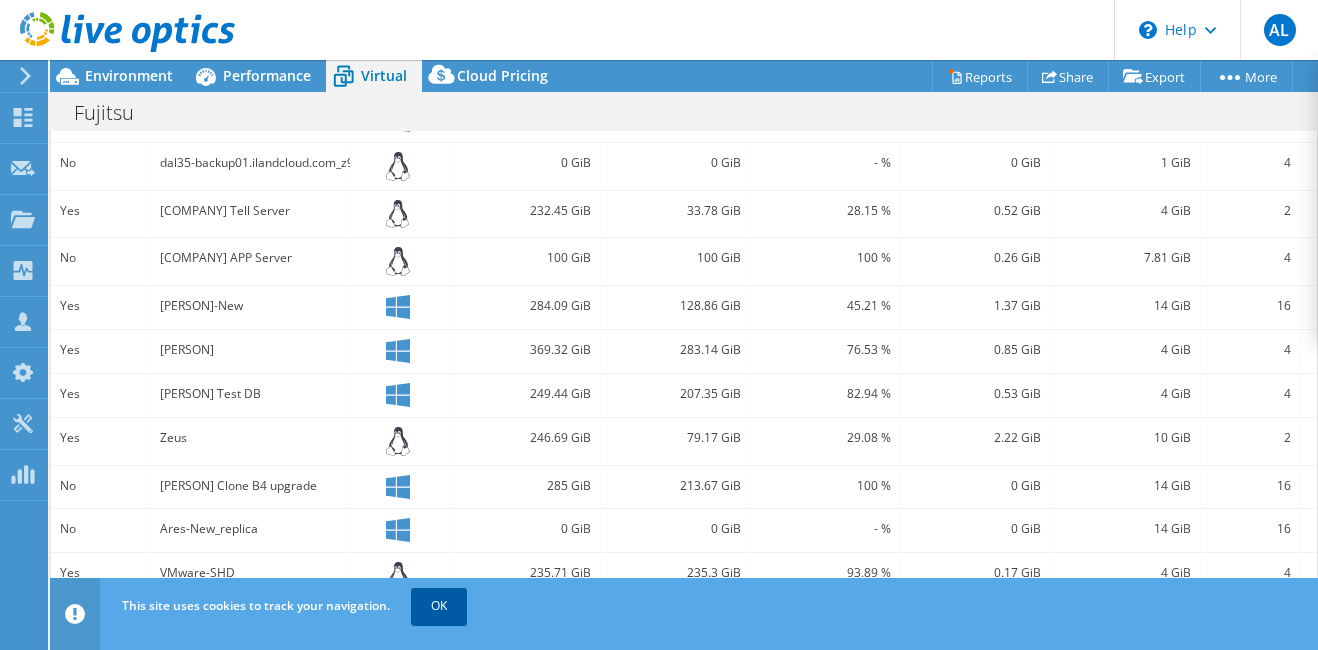 click on "OK" at bounding box center (439, 606) 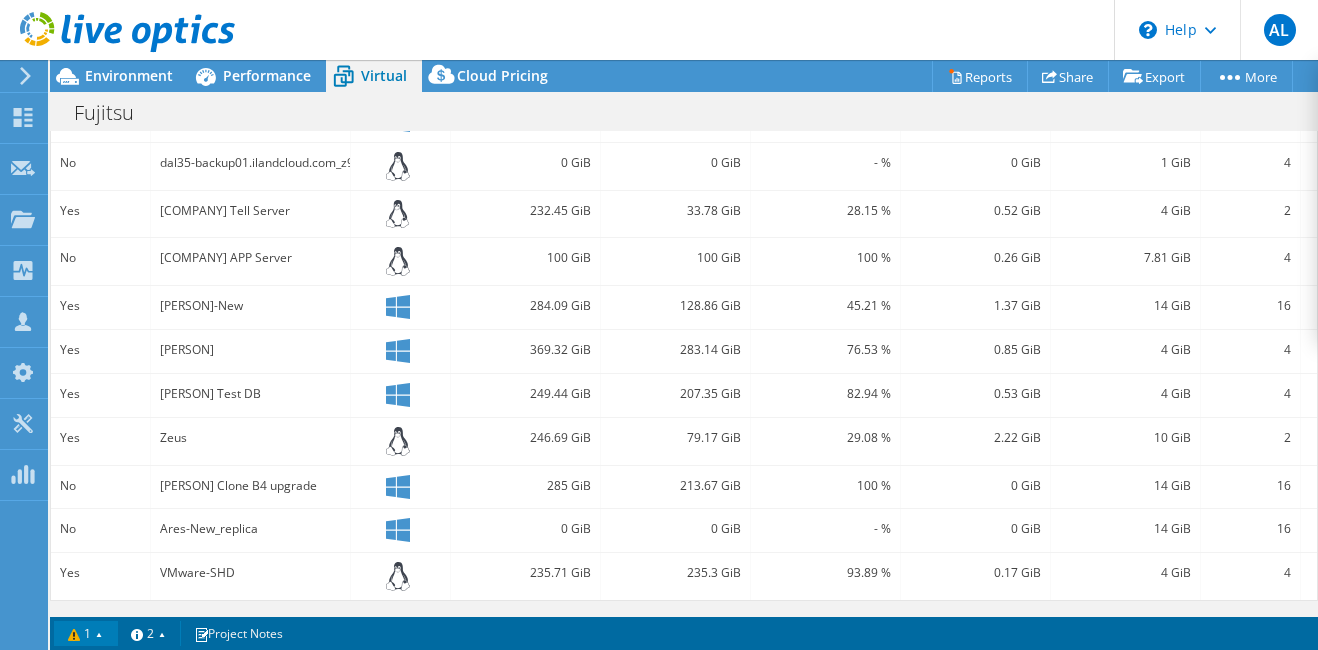 click on "1" at bounding box center [86, 633] 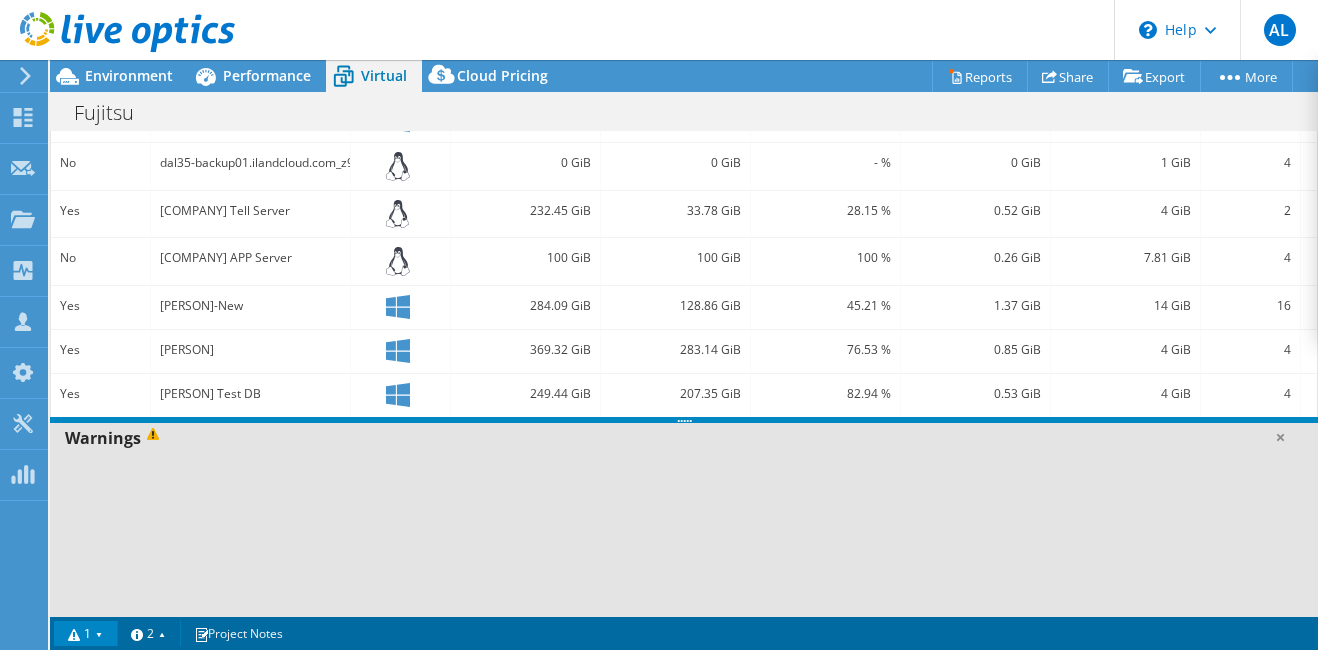 click on "1" at bounding box center [86, 633] 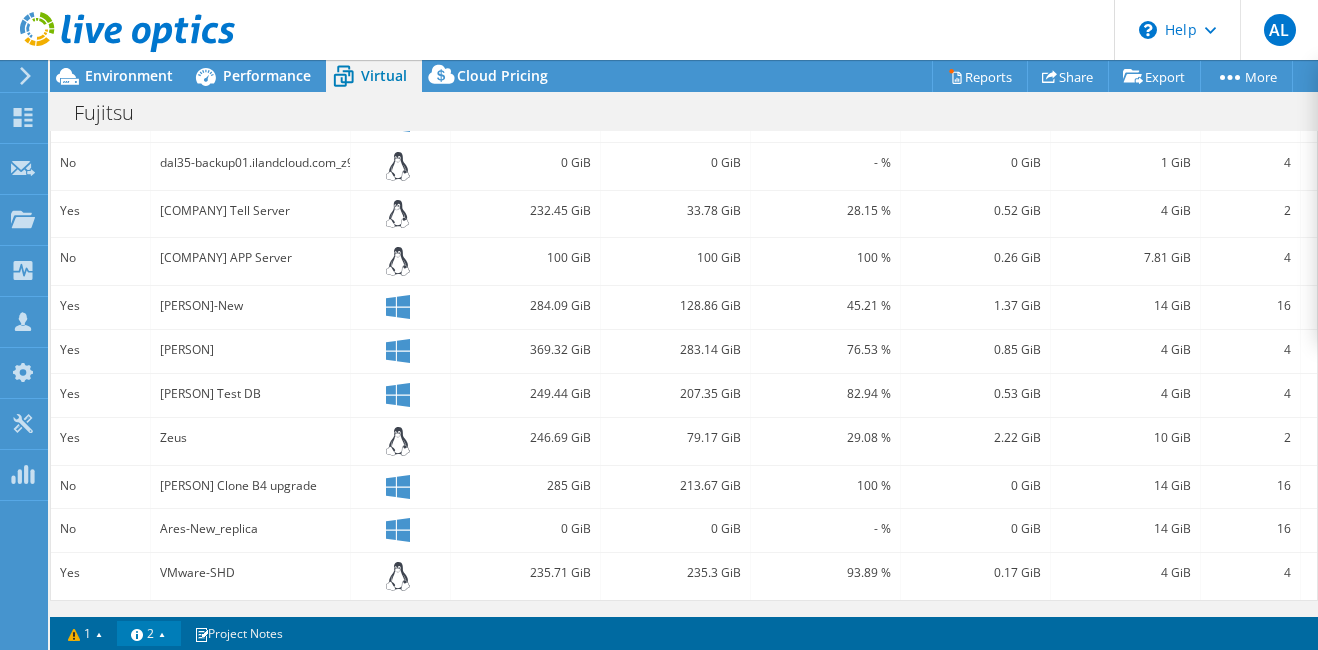 click on "2" at bounding box center [149, 633] 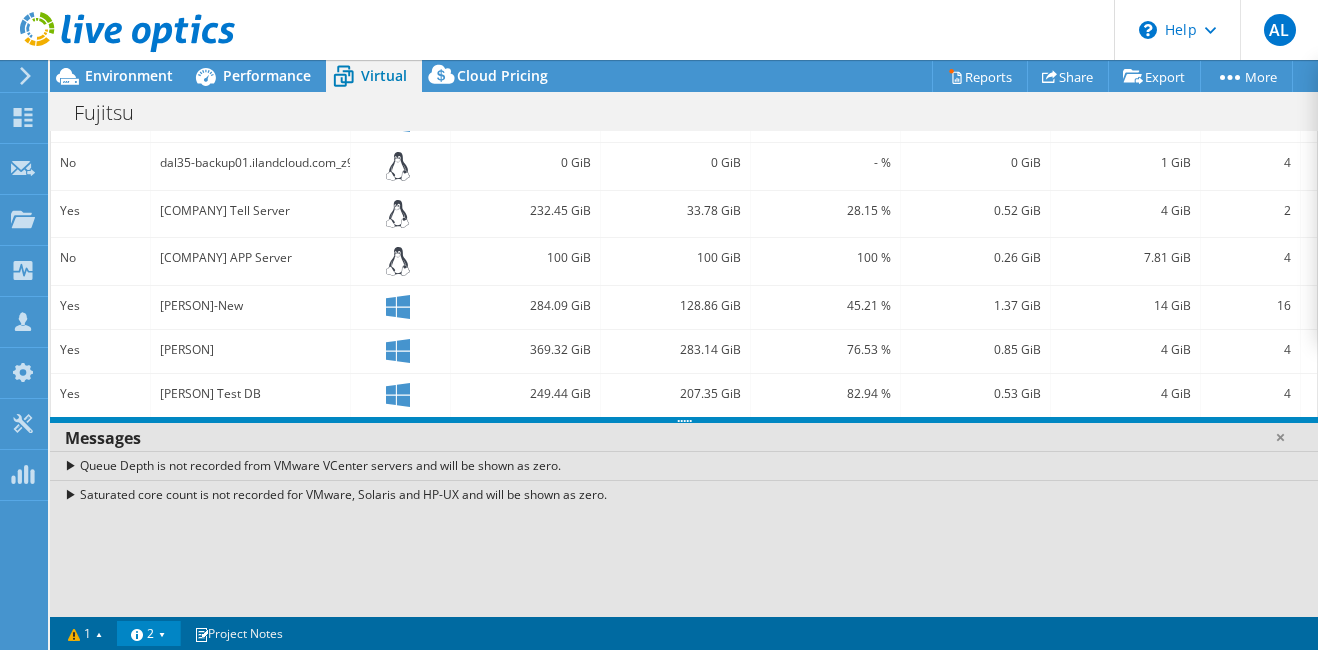 click on "2" at bounding box center [149, 633] 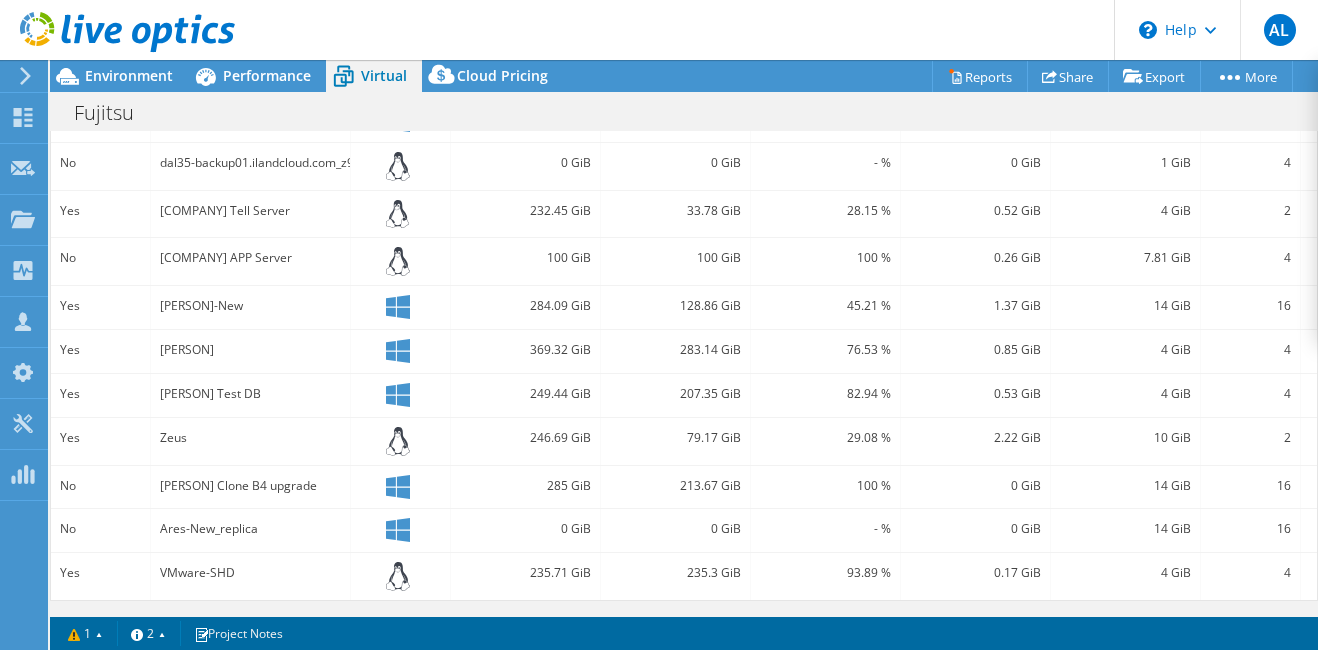 click on "dal35-backup01.ilandcloud.com_z978vc" at bounding box center [250, 163] 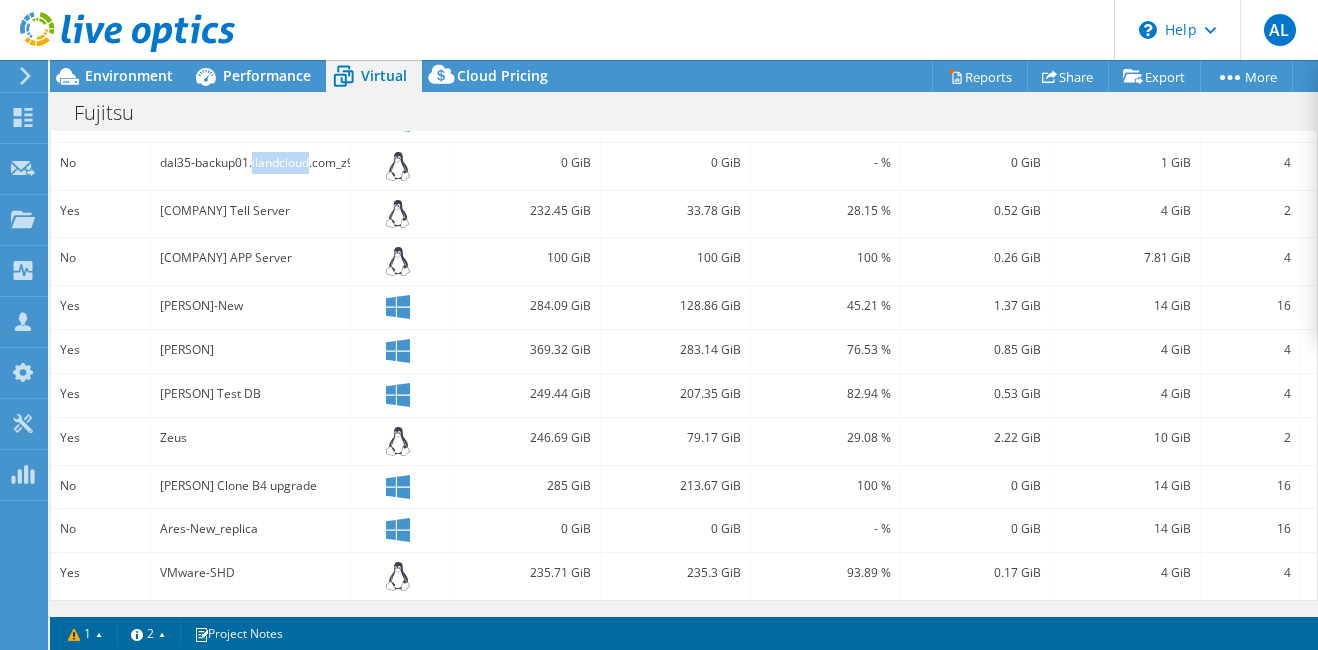 click on "dal35-backup01.ilandcloud.com_z978vc" at bounding box center (250, 163) 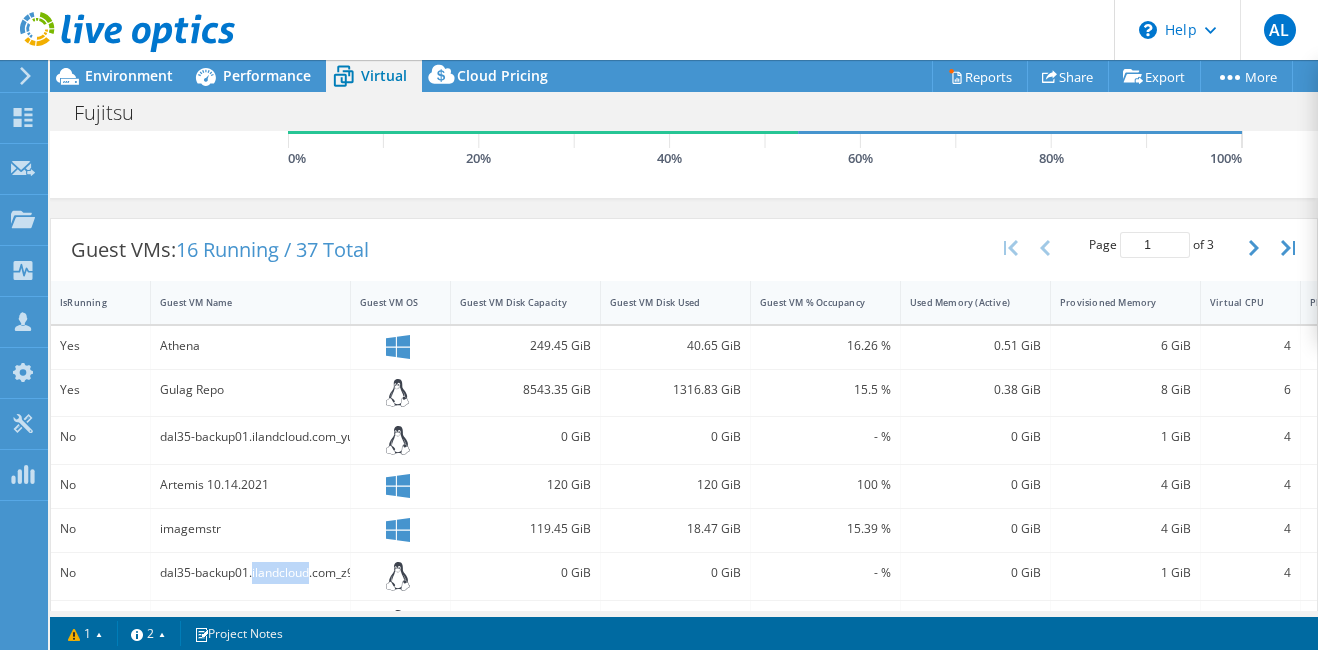 scroll, scrollTop: 462, scrollLeft: 0, axis: vertical 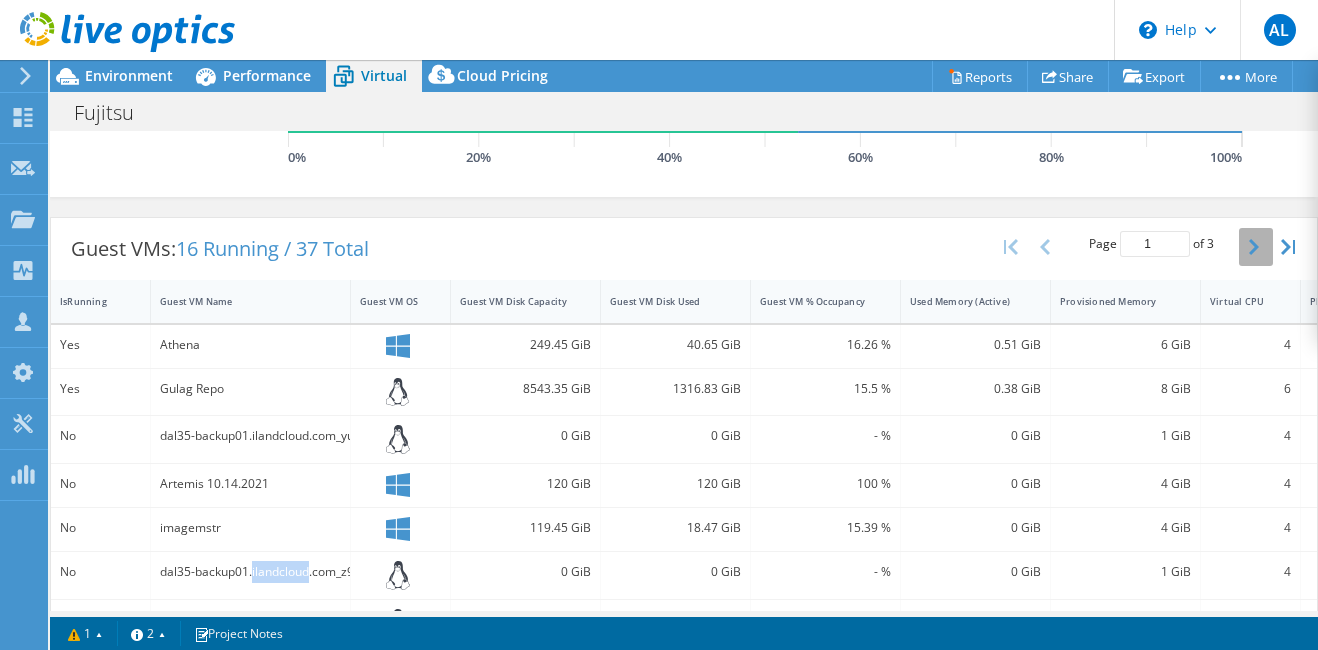 click 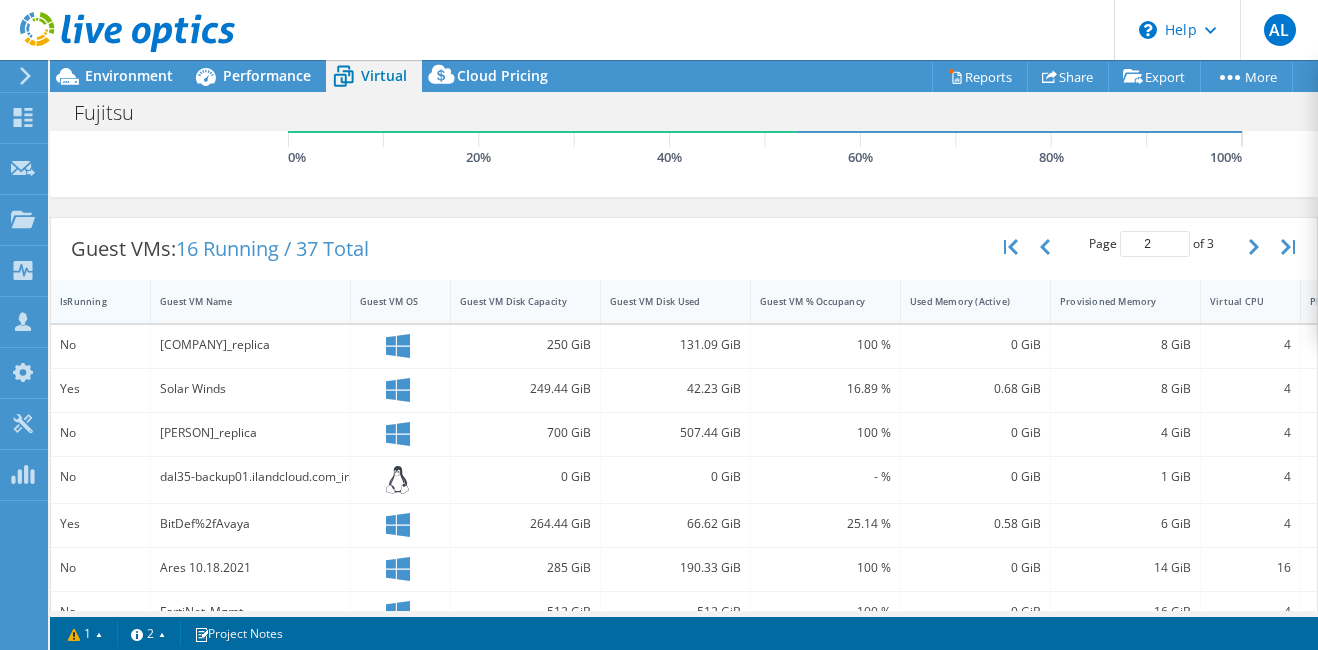 click on "IsRunning" at bounding box center (88, 301) 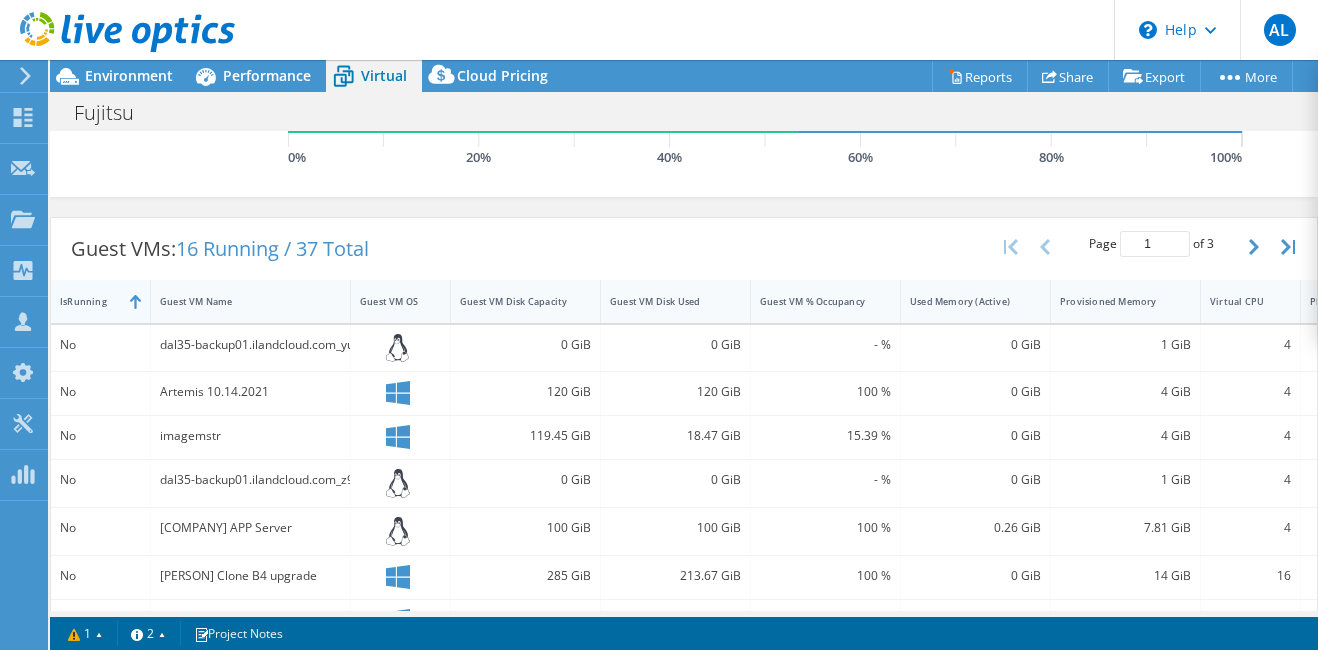 click on "IsRunning" at bounding box center (88, 301) 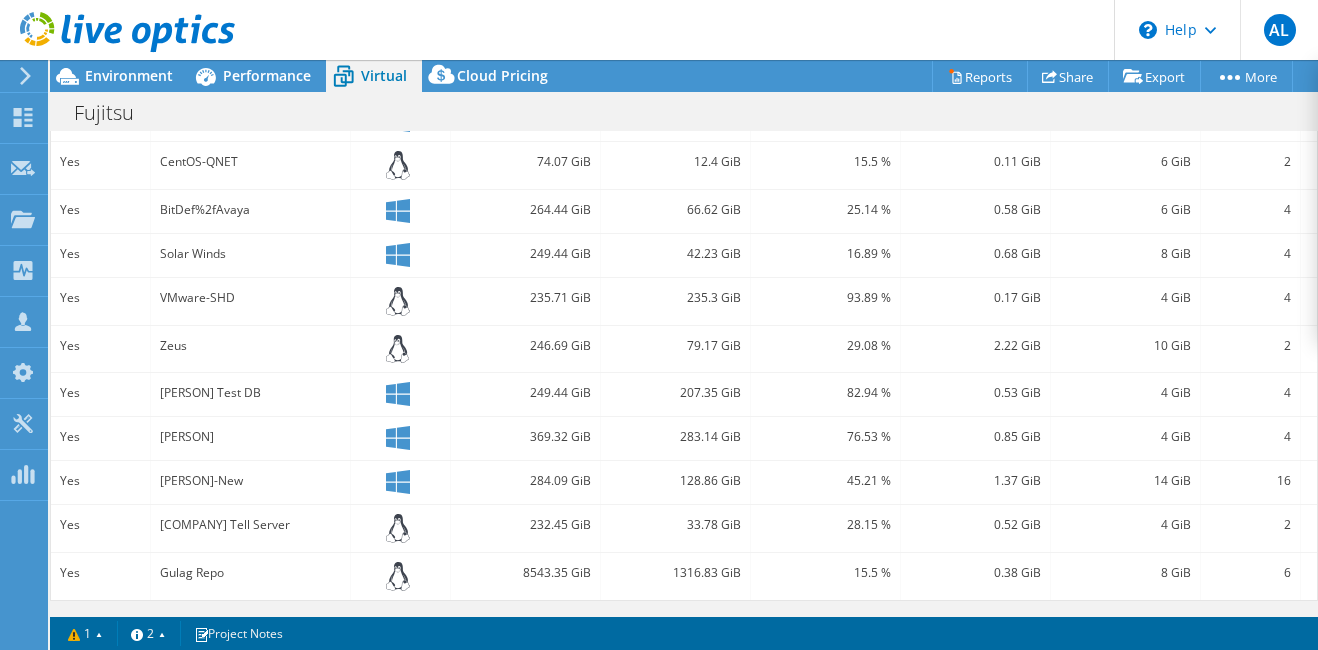 scroll, scrollTop: 879, scrollLeft: 0, axis: vertical 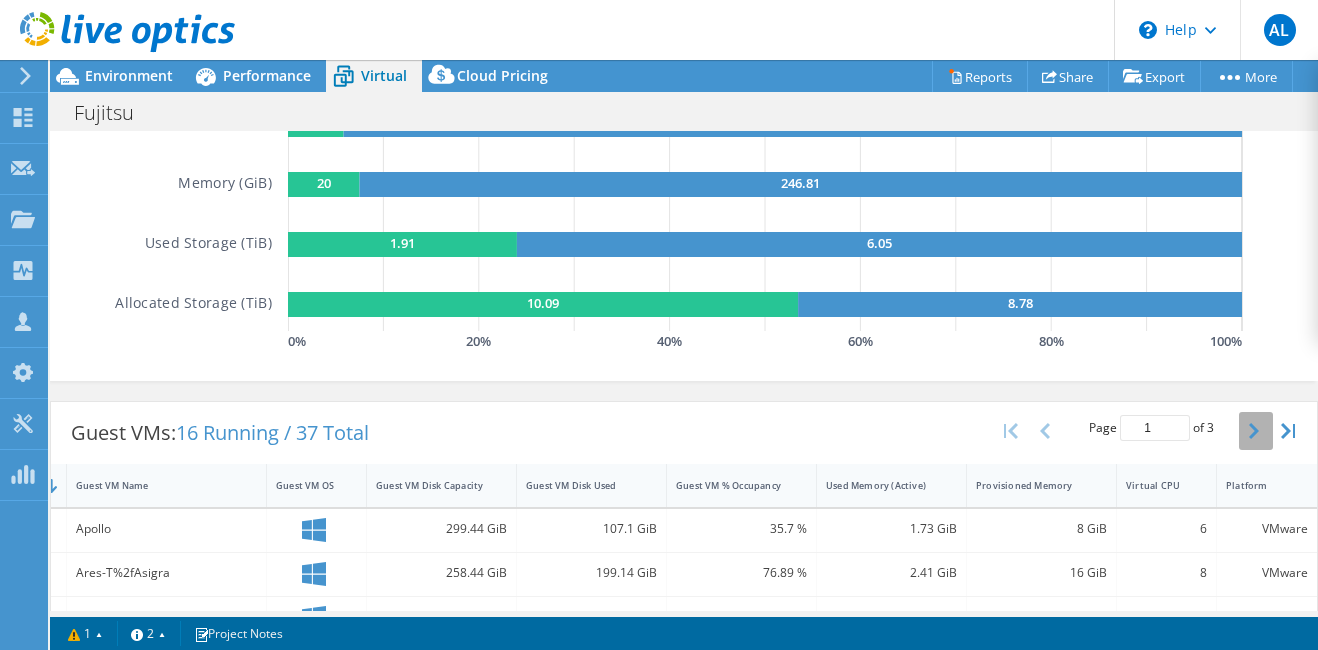 click 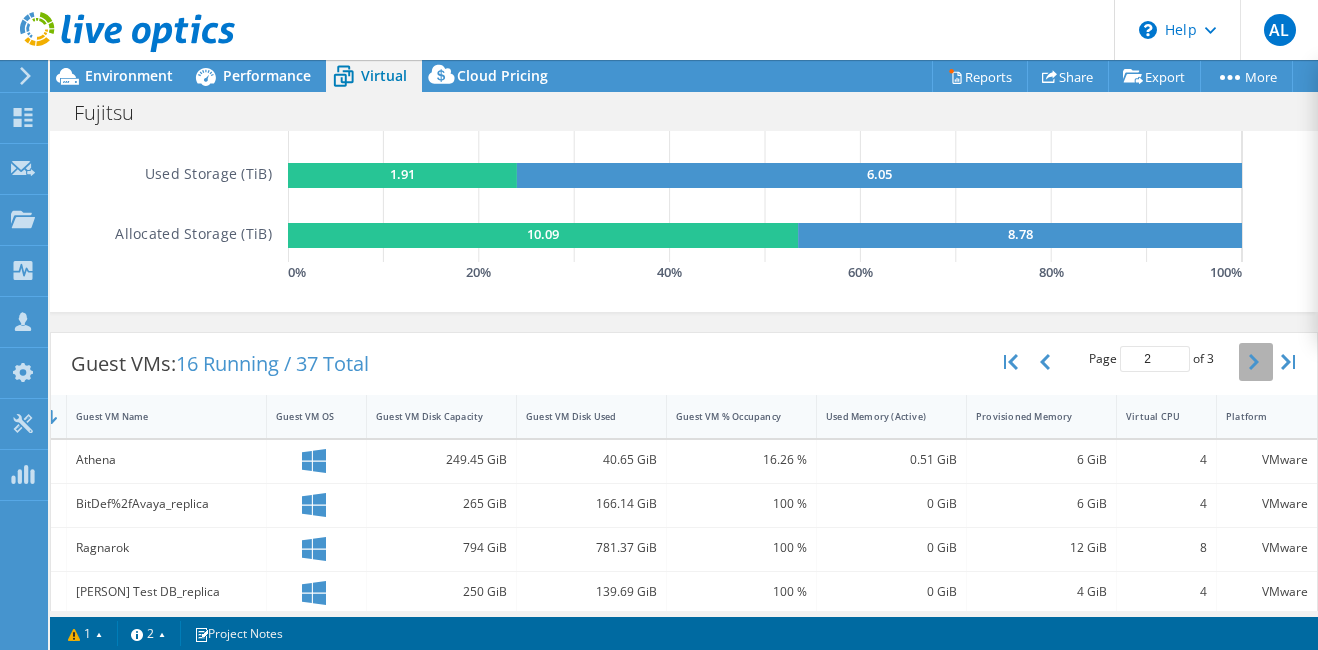 scroll, scrollTop: 345, scrollLeft: 0, axis: vertical 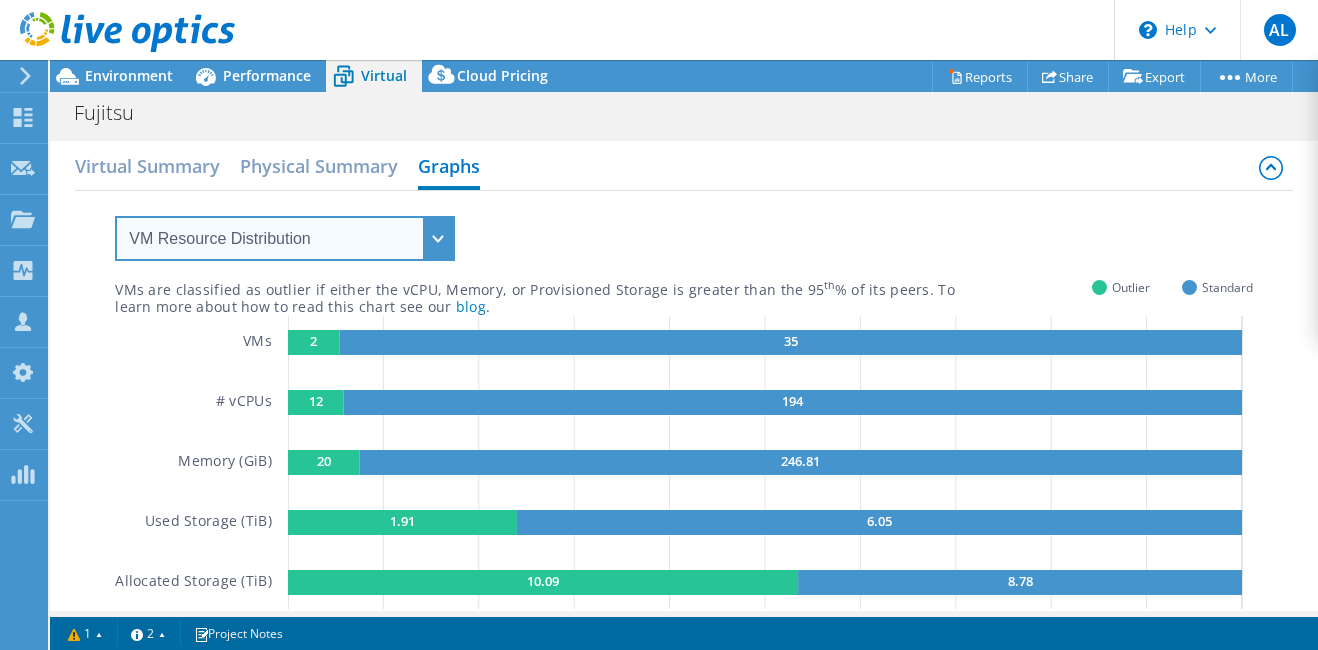 click on "VM Resource Distribution Provisioning Contrast Over Provisioning" at bounding box center (285, 238) 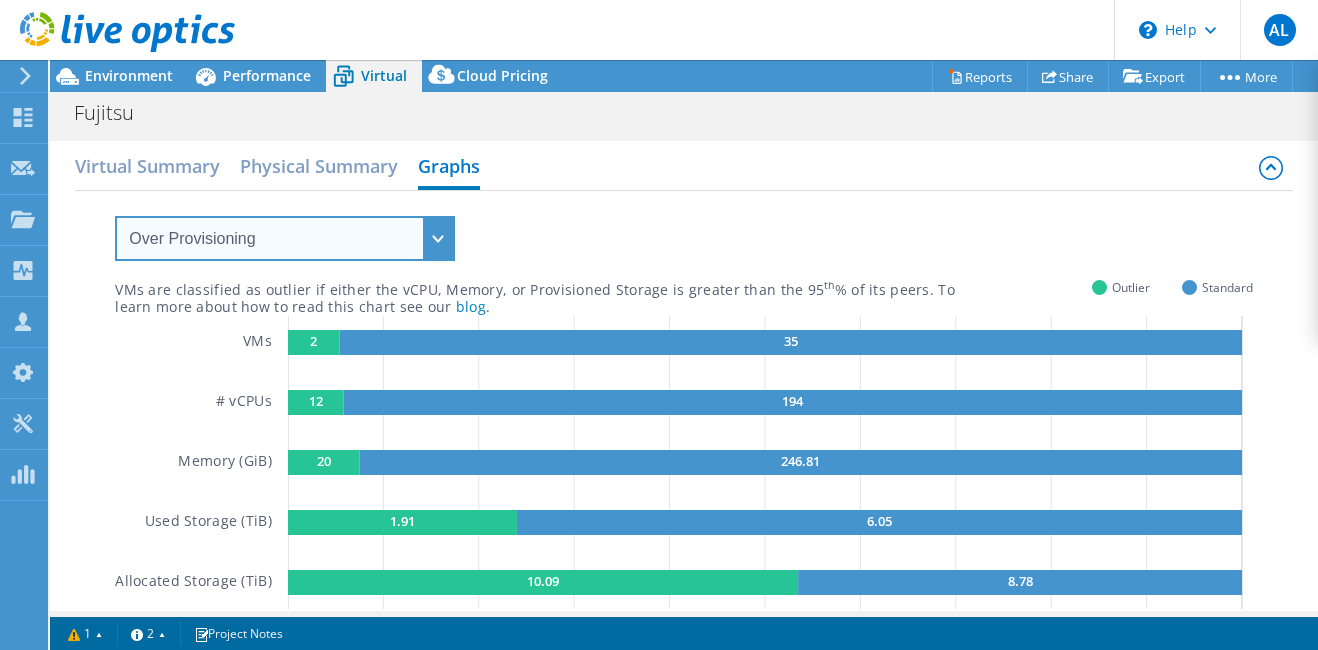click on "VM Resource Distribution Provisioning Contrast Over Provisioning" at bounding box center [285, 238] 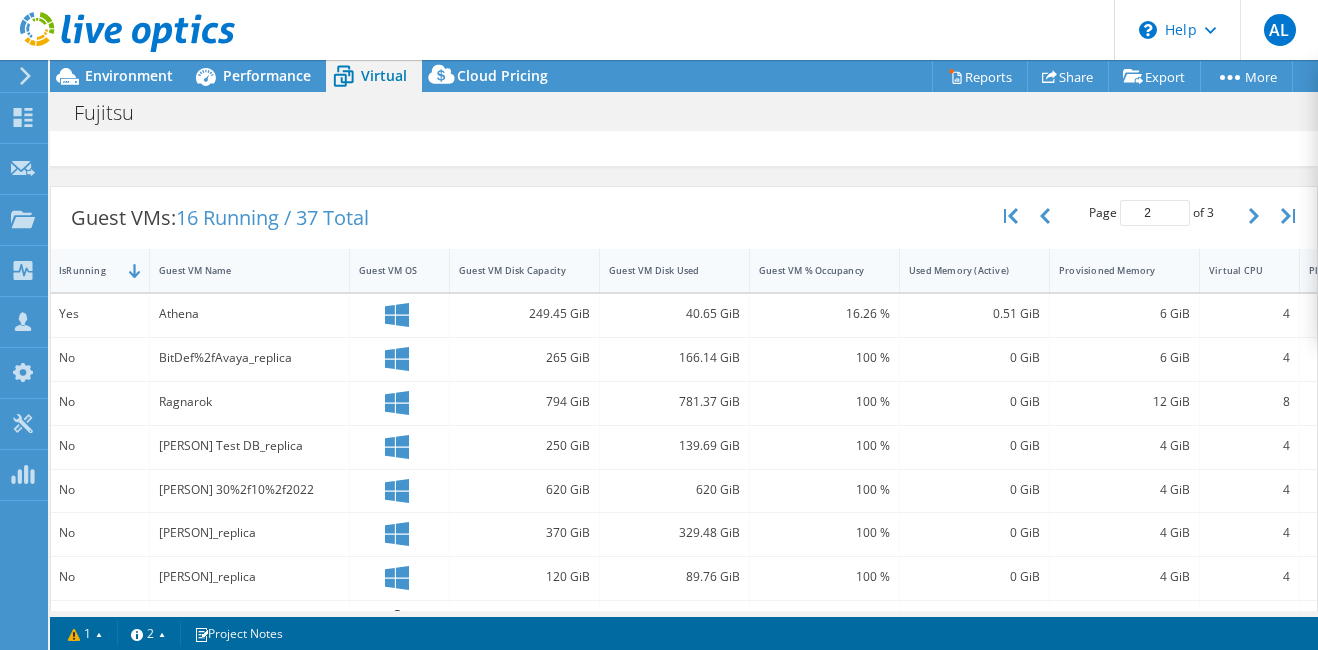 scroll, scrollTop: 533, scrollLeft: 0, axis: vertical 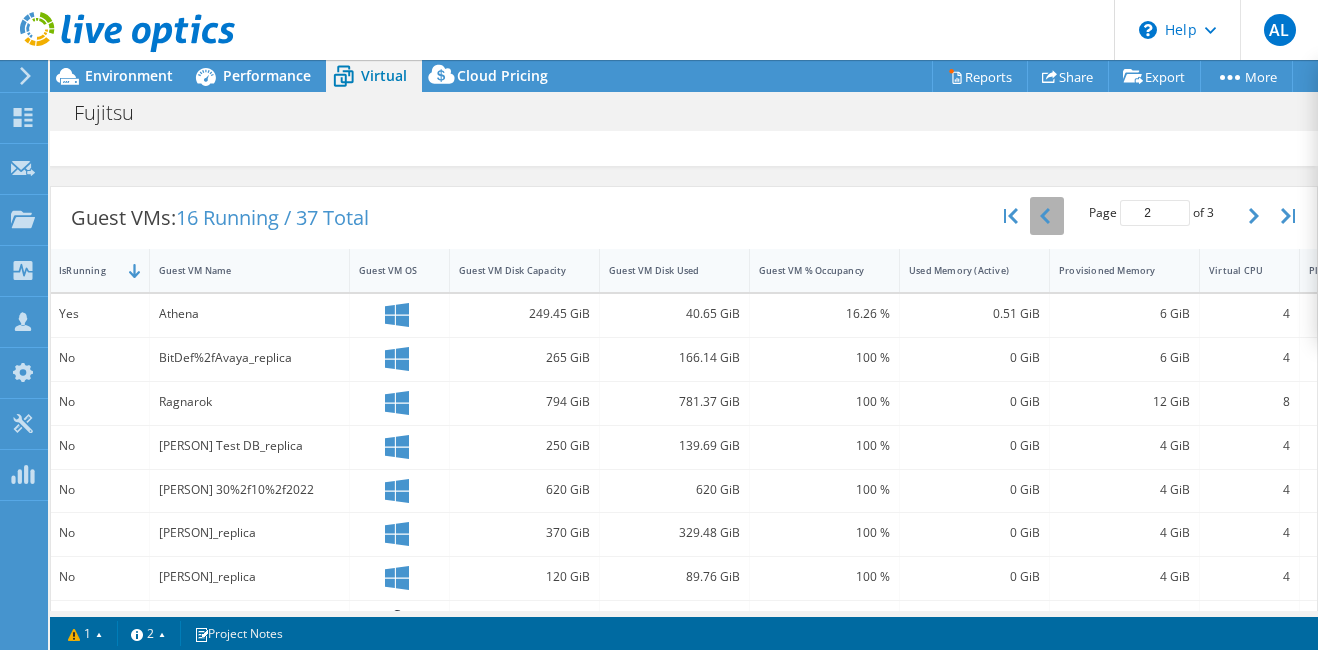 click at bounding box center (1047, 216) 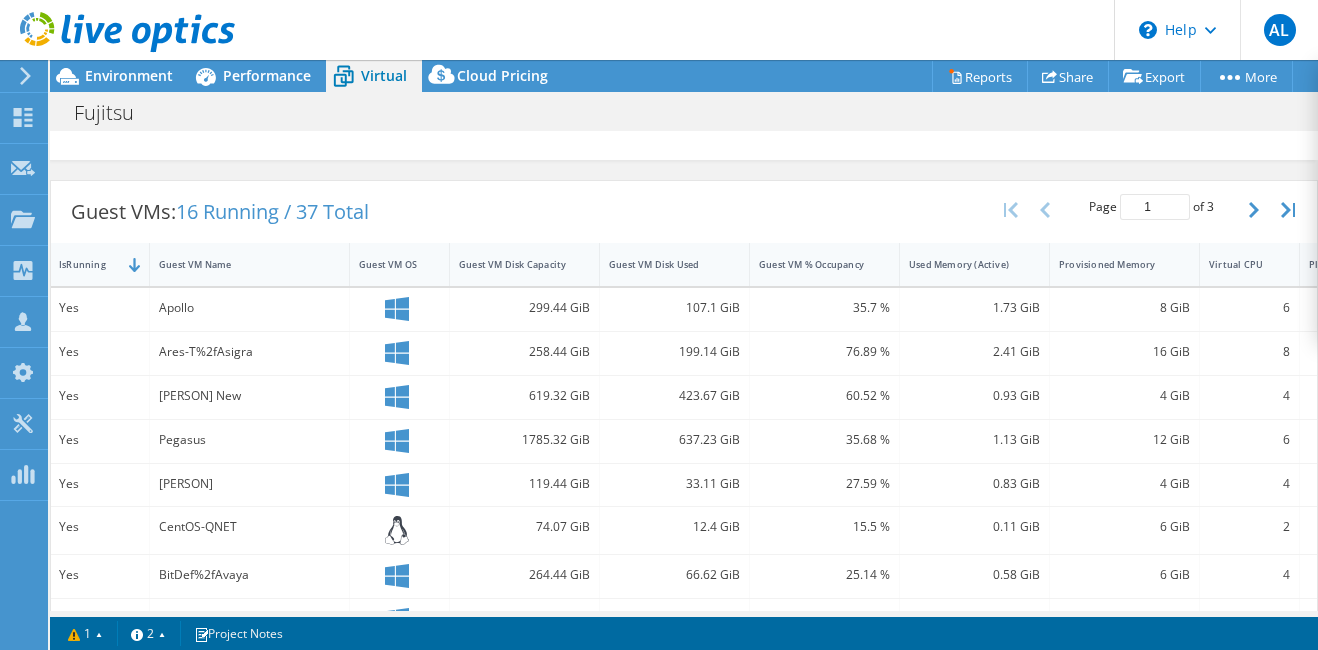 scroll, scrollTop: 535, scrollLeft: 0, axis: vertical 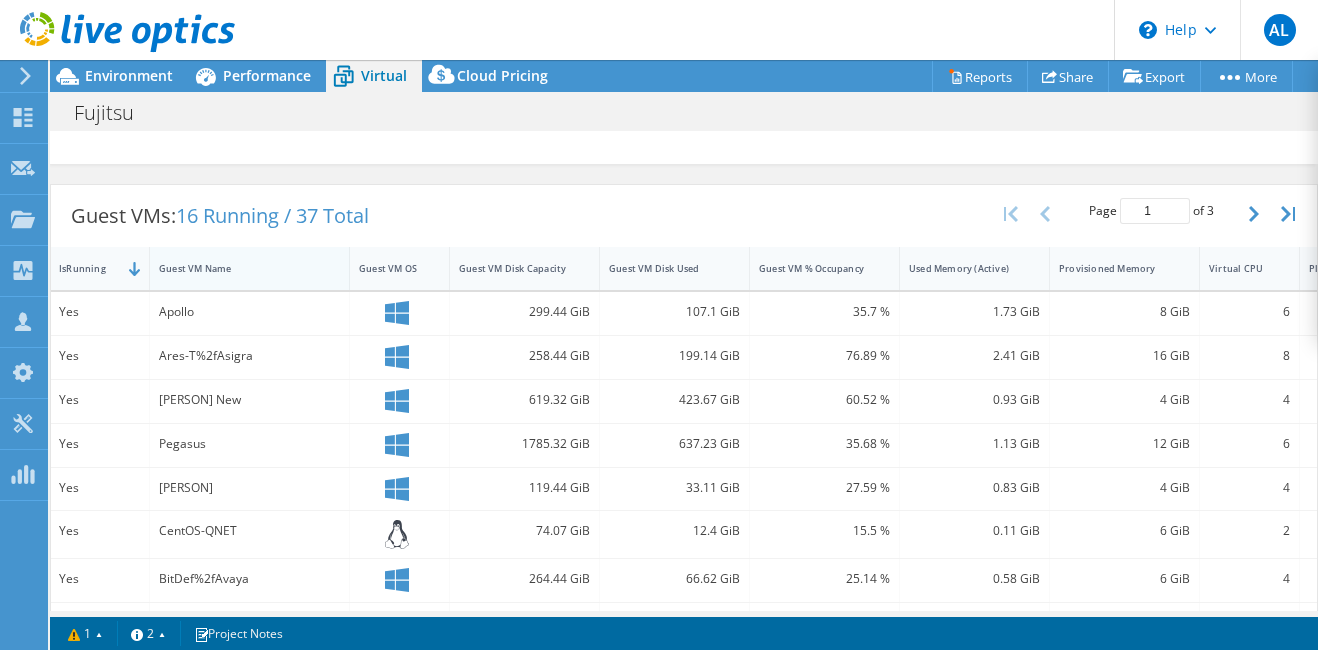 click on "Guest VM Name" at bounding box center [237, 268] 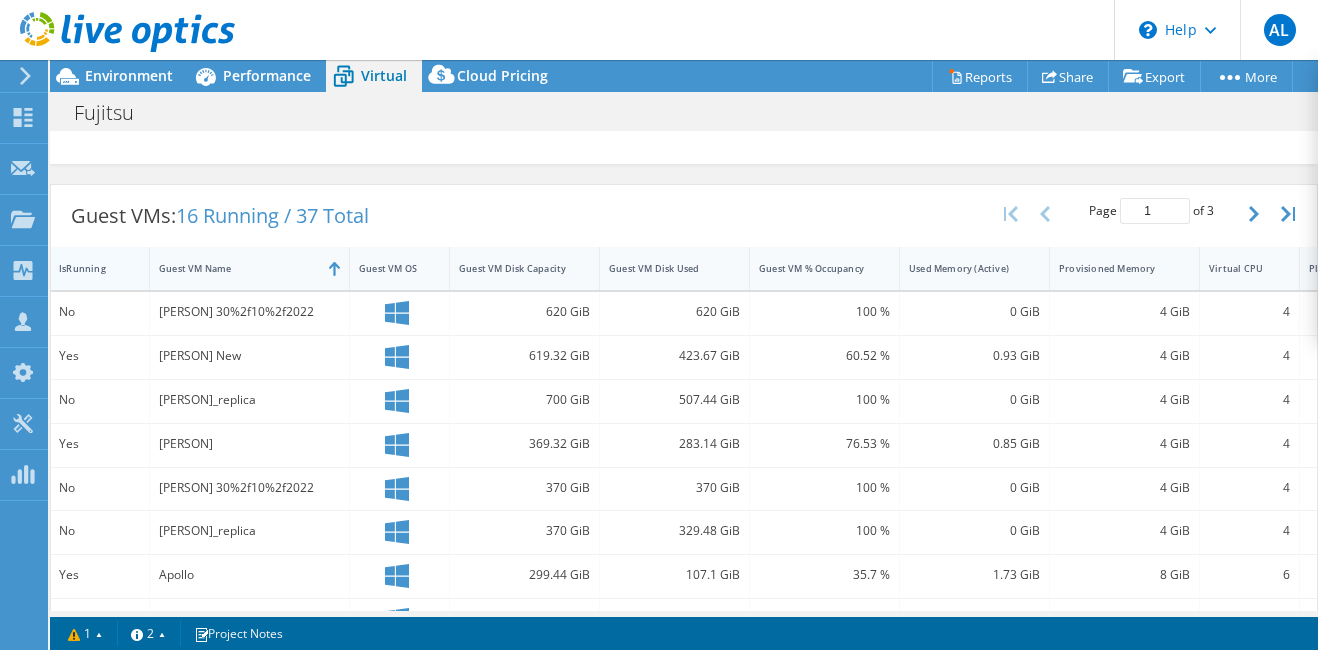 click on "IsRunning" at bounding box center [87, 268] 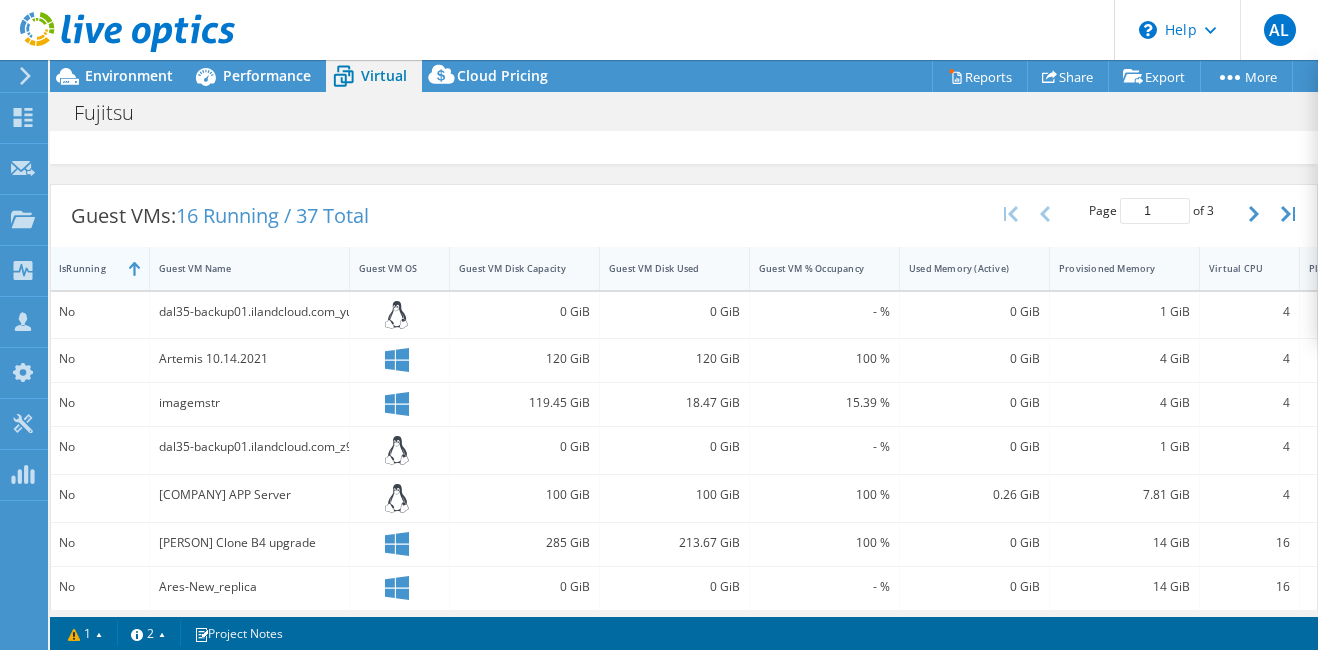 click on "IsRunning" at bounding box center [87, 268] 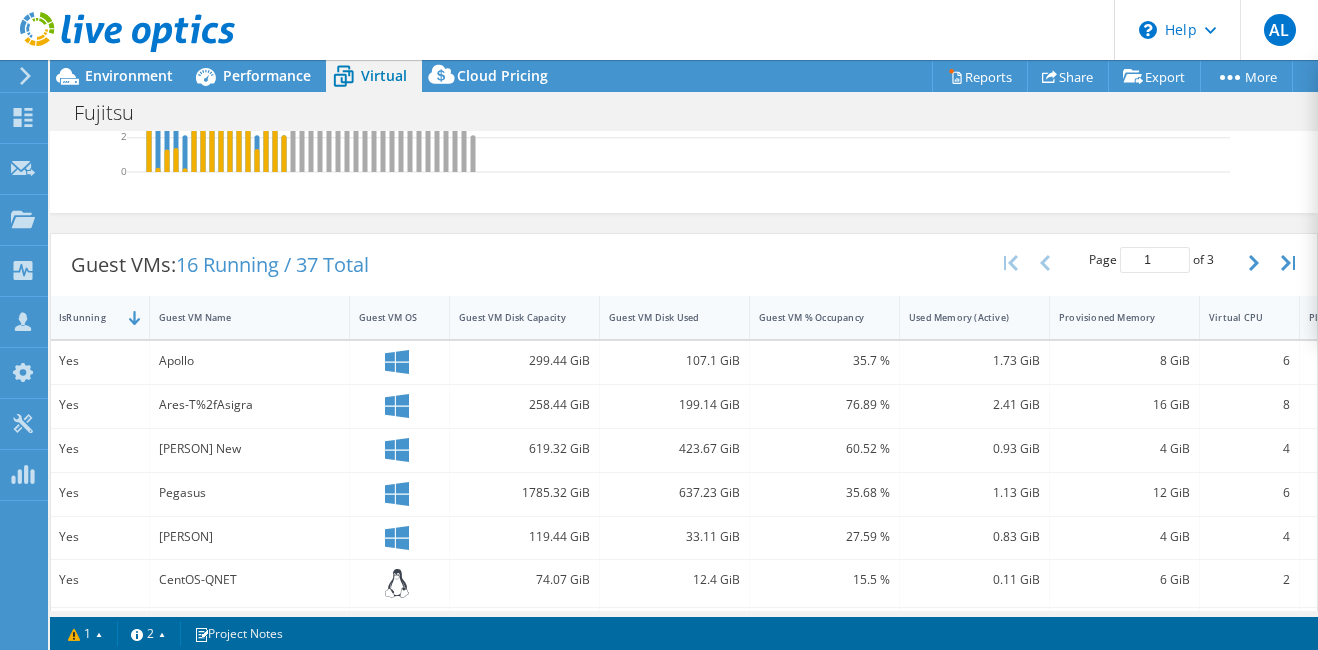 scroll, scrollTop: 485, scrollLeft: 0, axis: vertical 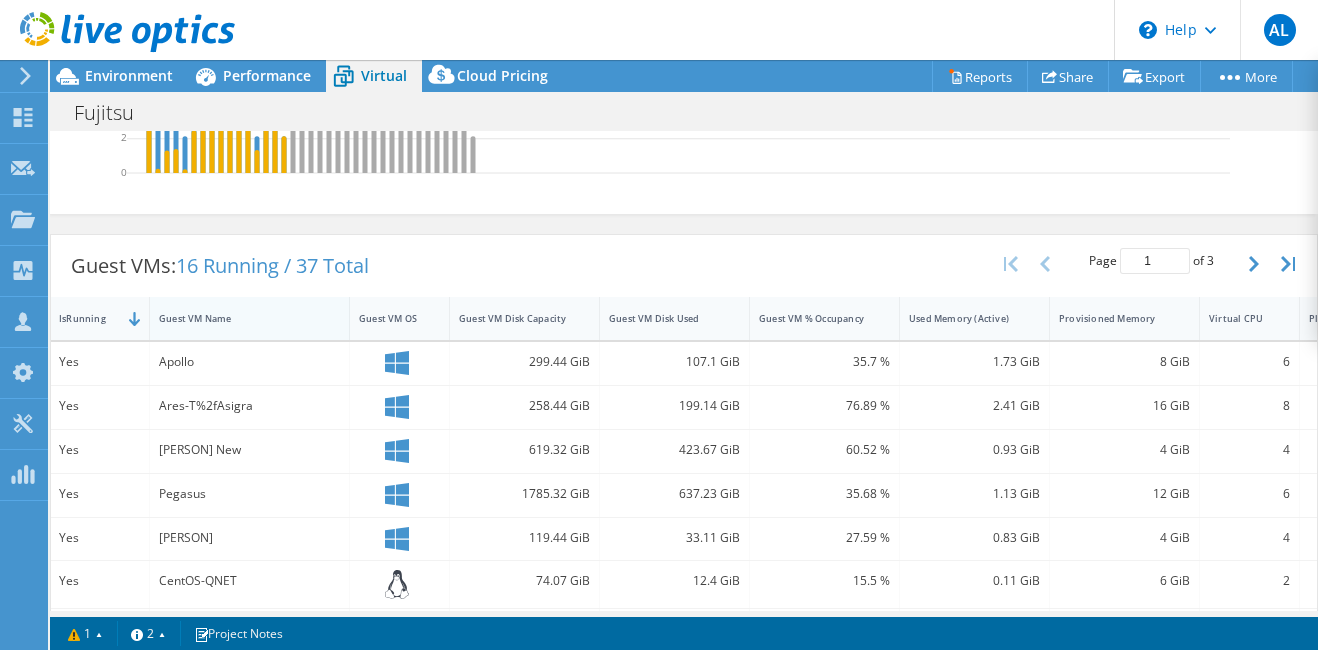 click on "Guest VM Name" at bounding box center [237, 318] 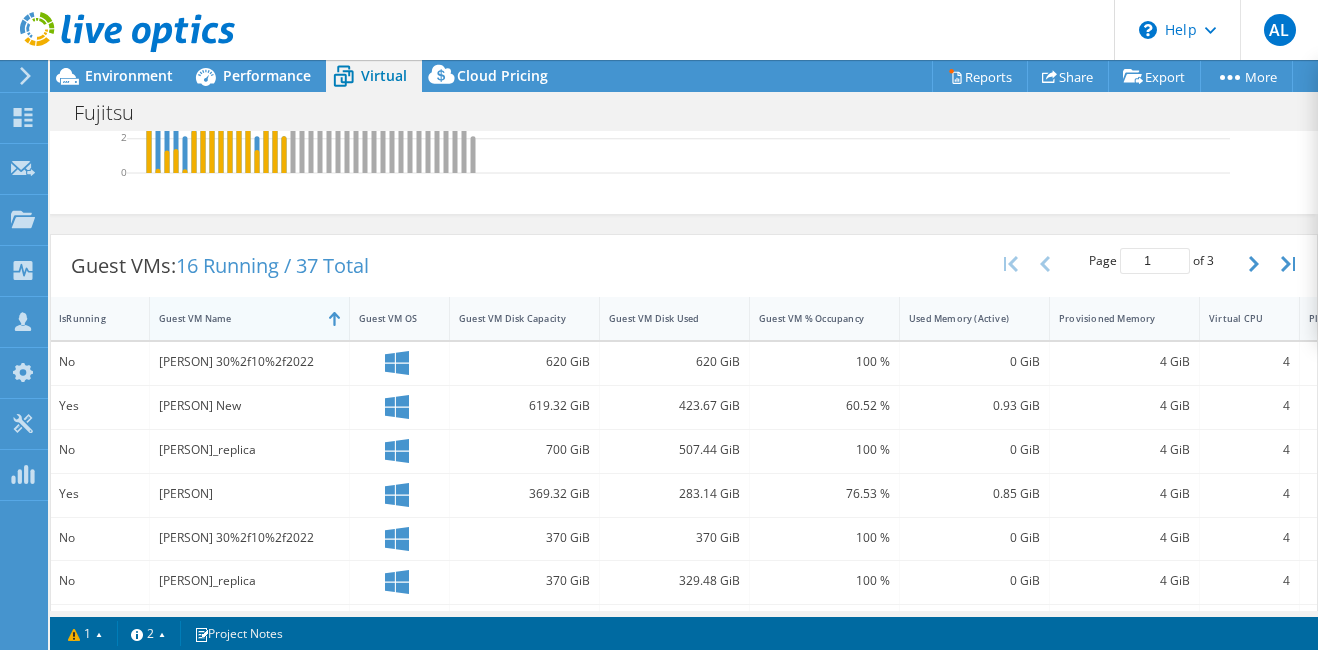 click on "Guest VM Name" at bounding box center [237, 318] 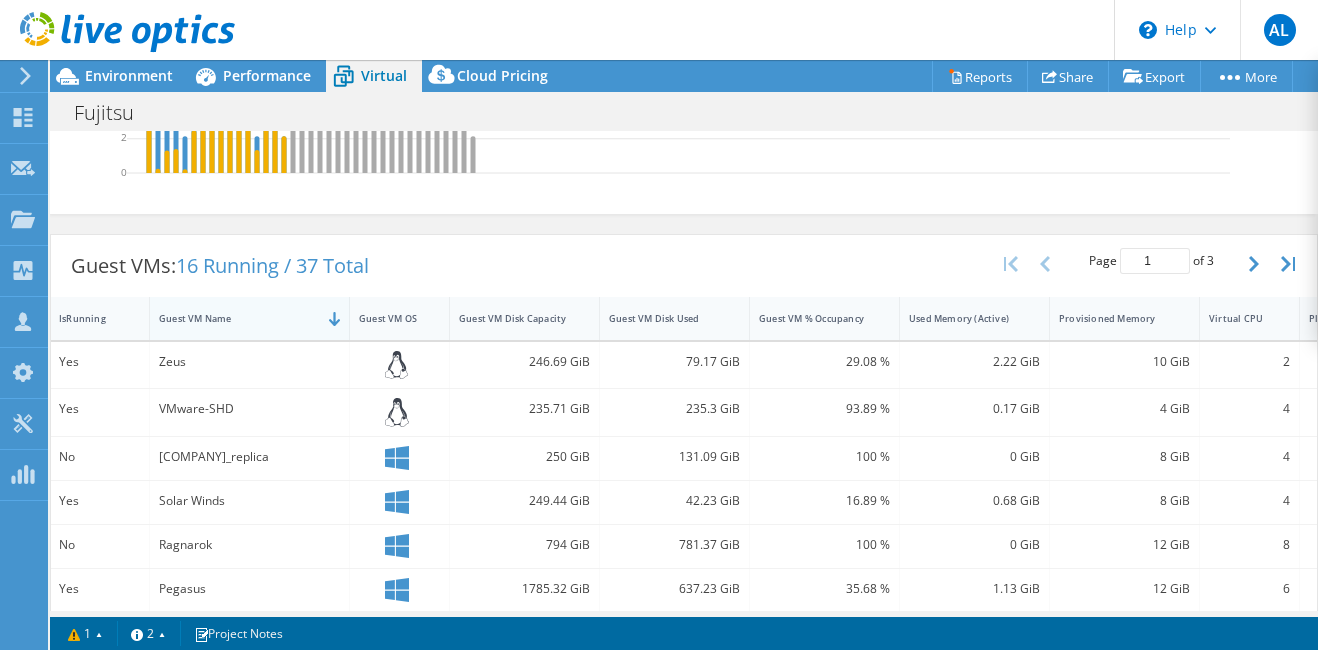 click on "Guest VM Name" at bounding box center [237, 318] 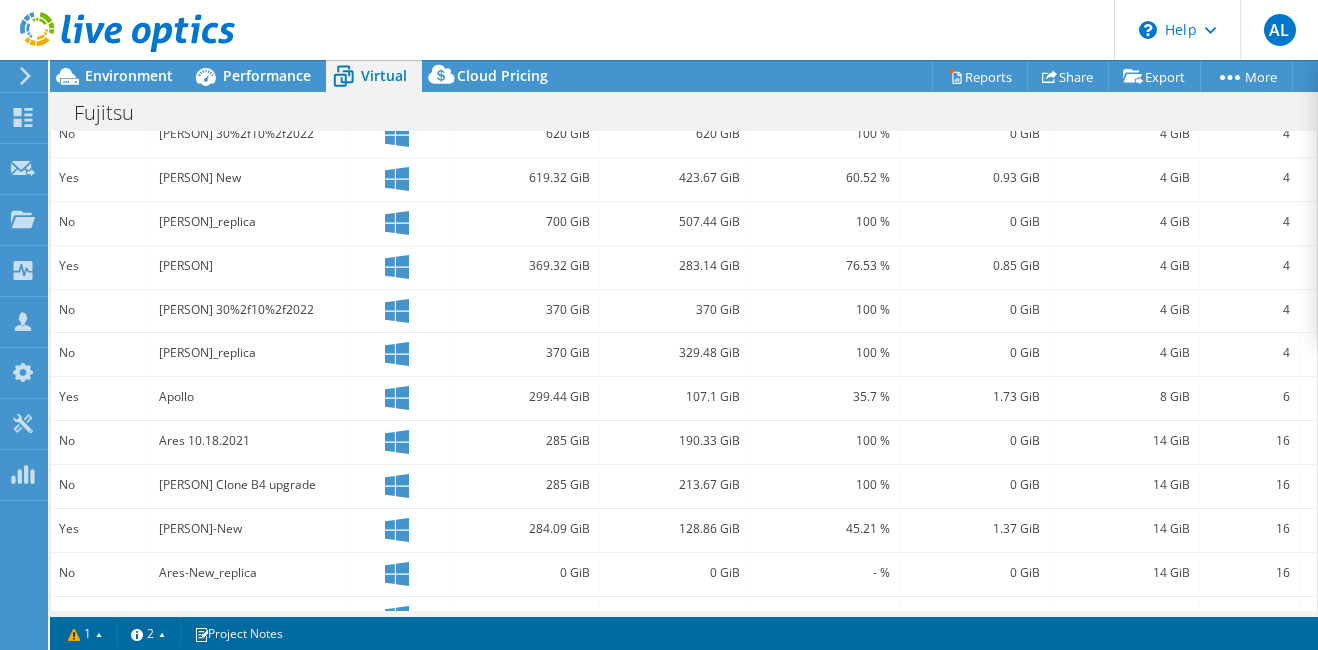 scroll, scrollTop: 716, scrollLeft: 0, axis: vertical 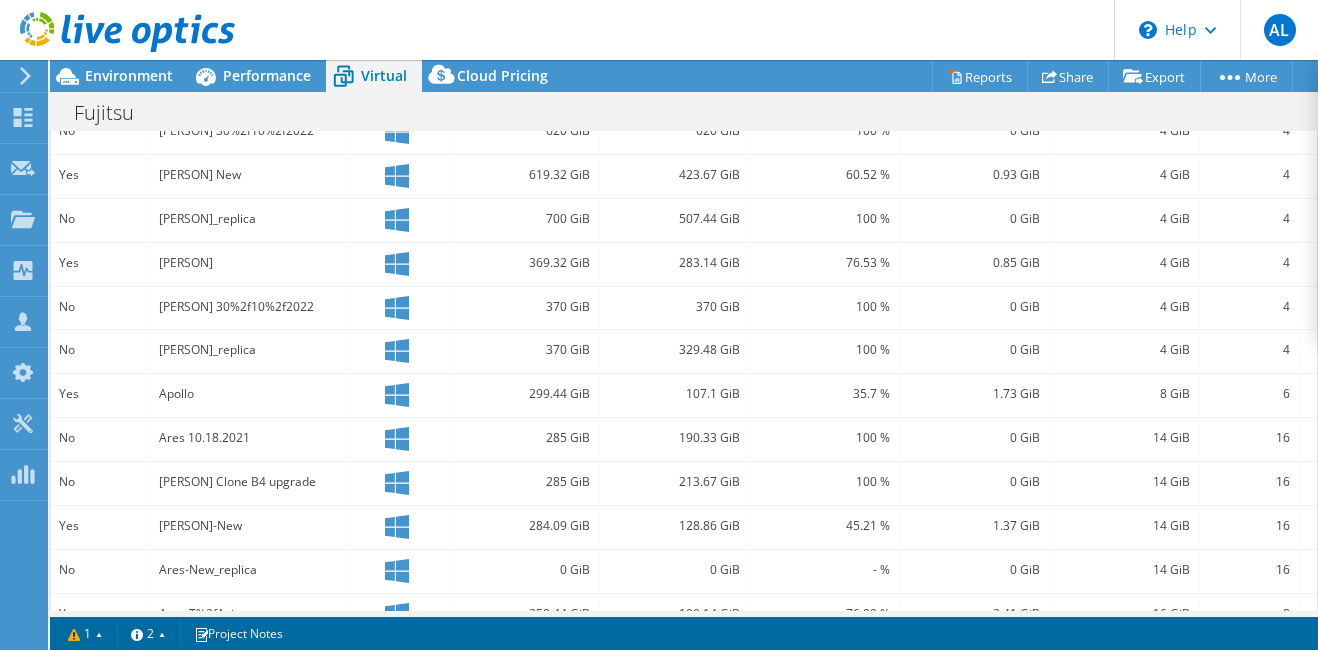 click on "[PERSON] Clone B4 upgrade" at bounding box center [249, 482] 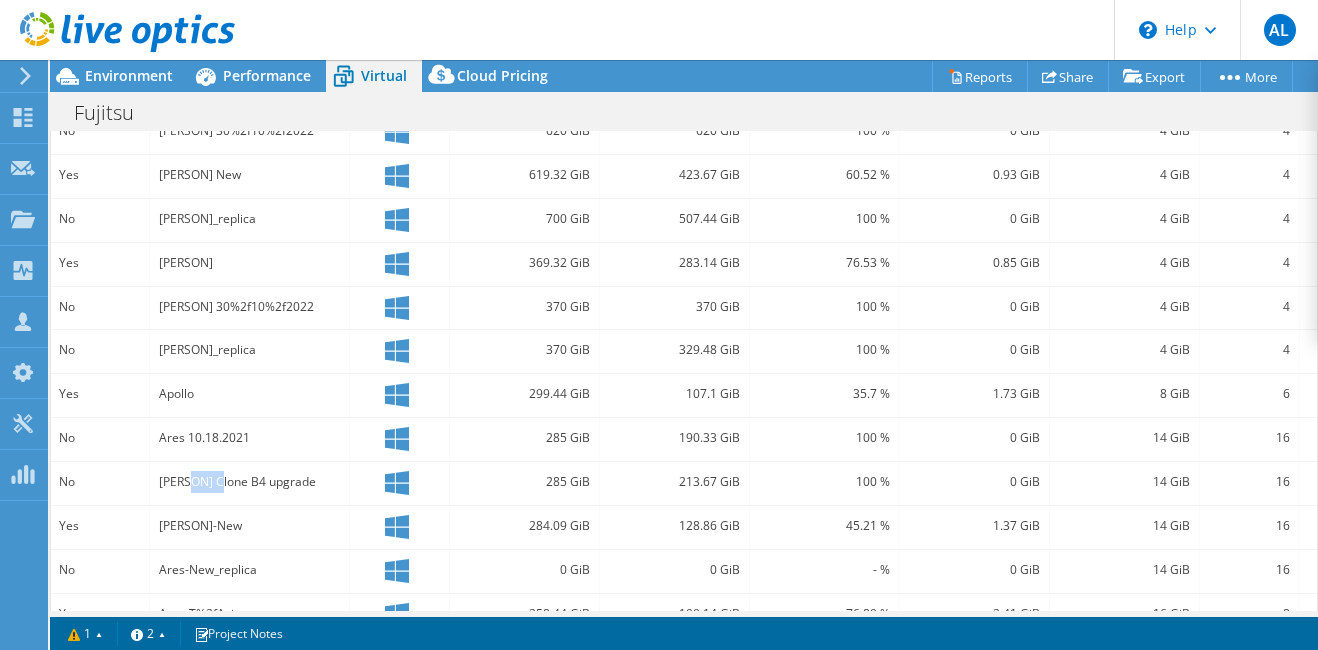 click on "[PERSON] Clone B4 upgrade" at bounding box center (249, 482) 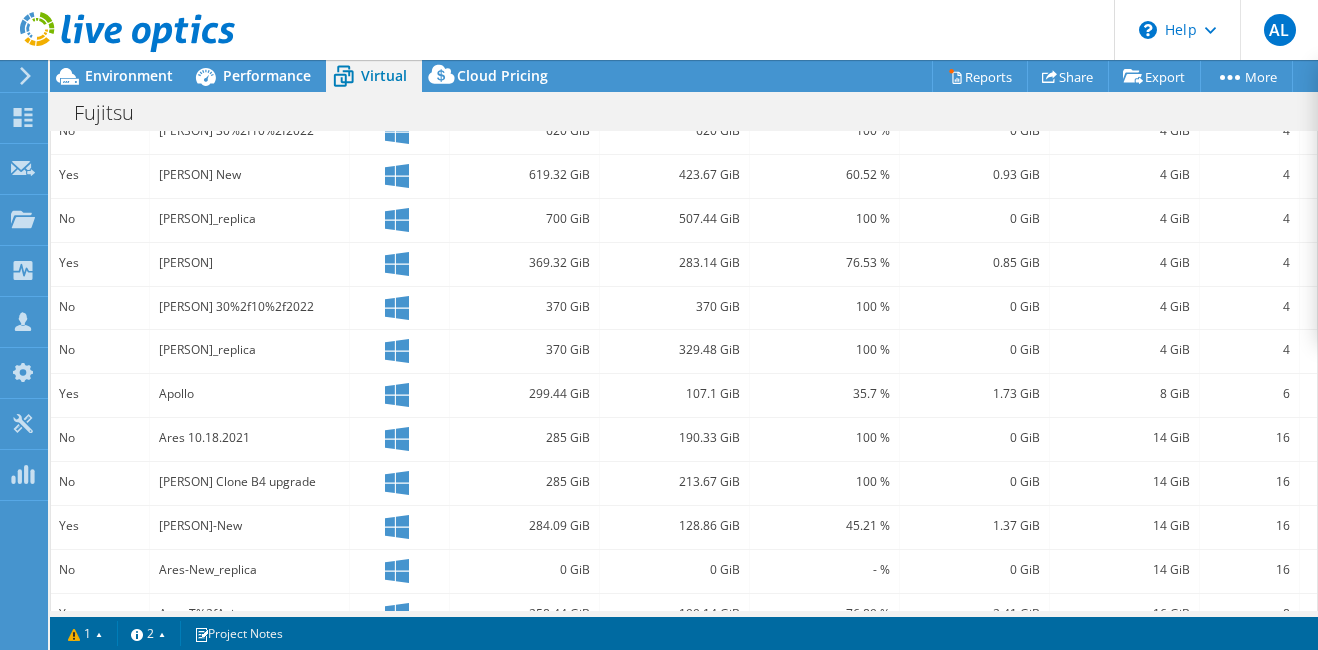 drag, startPoint x: 193, startPoint y: 485, endPoint x: 209, endPoint y: 522, distance: 40.311287 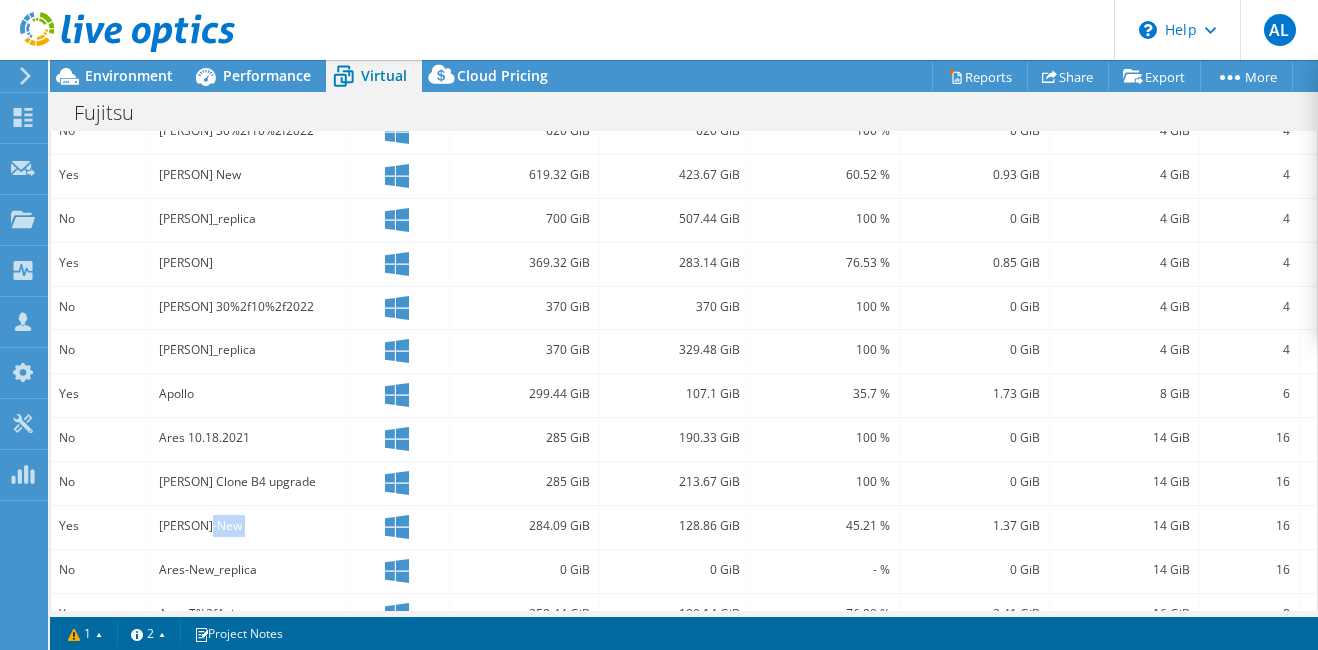 click on "[PERSON]-New" at bounding box center [249, 526] 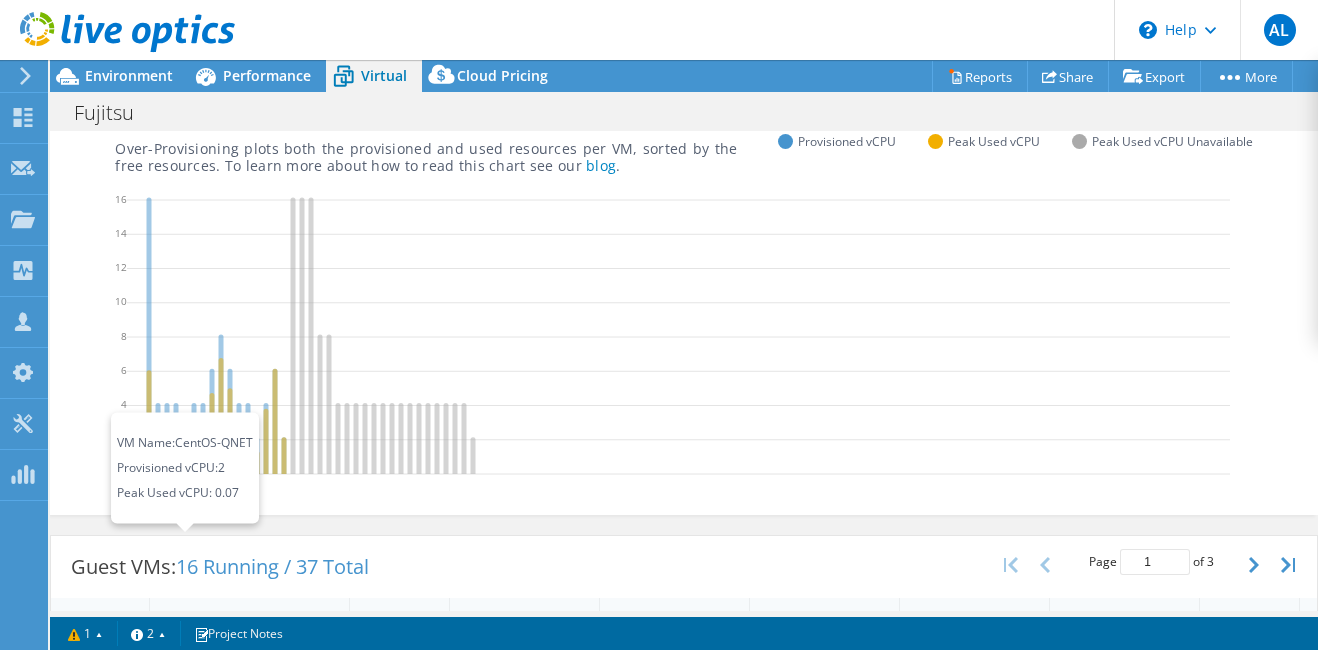 scroll, scrollTop: 0, scrollLeft: 0, axis: both 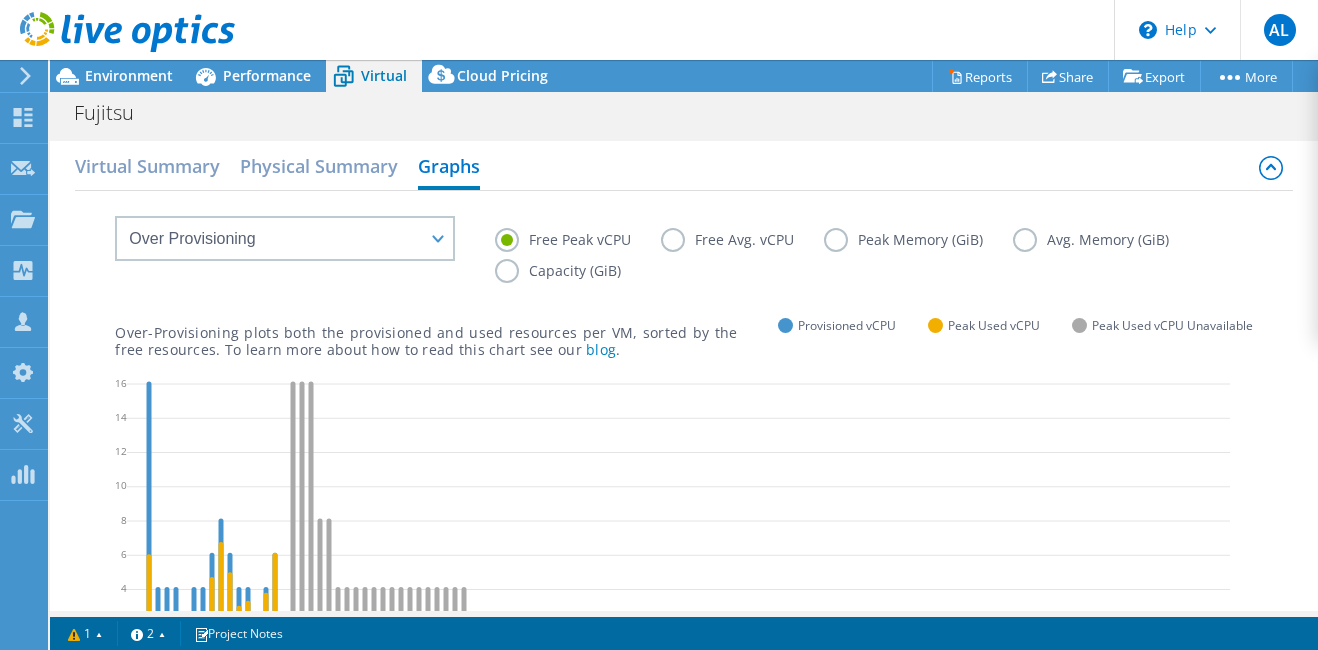 click on "Free Avg. vCPU" at bounding box center (742, 240) 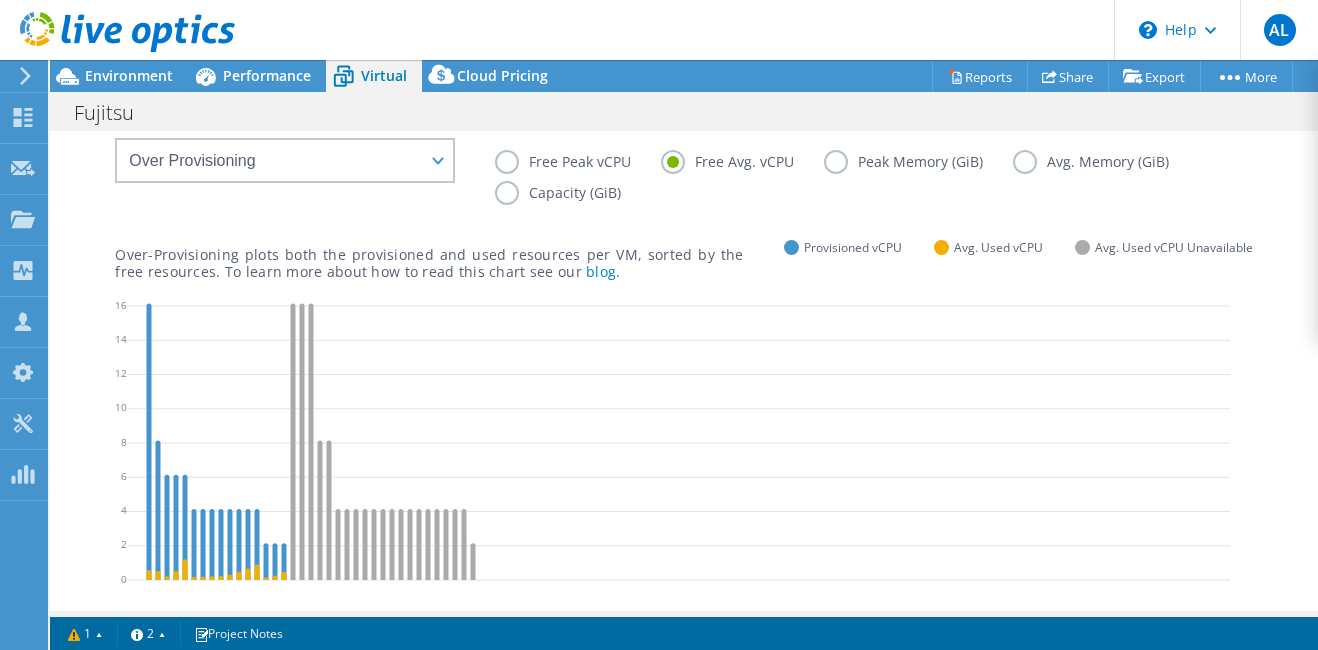 scroll, scrollTop: 77, scrollLeft: 0, axis: vertical 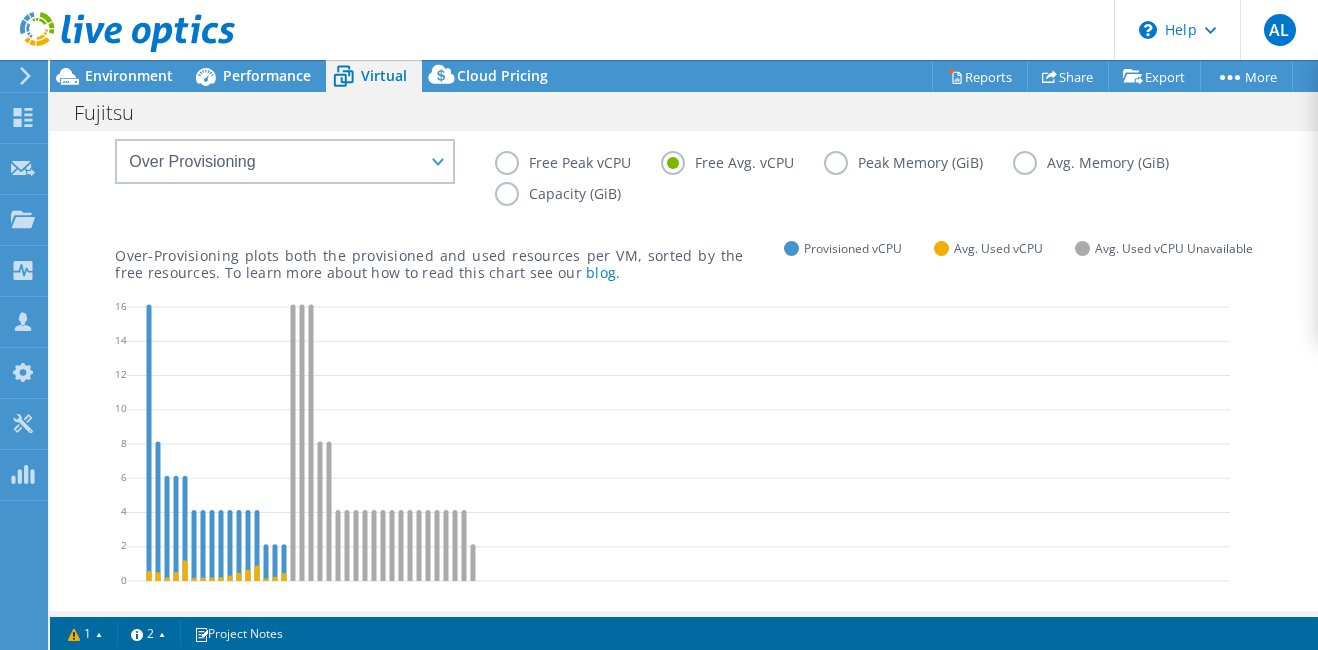 click on "Peak Memory (GiB)" at bounding box center (918, 163) 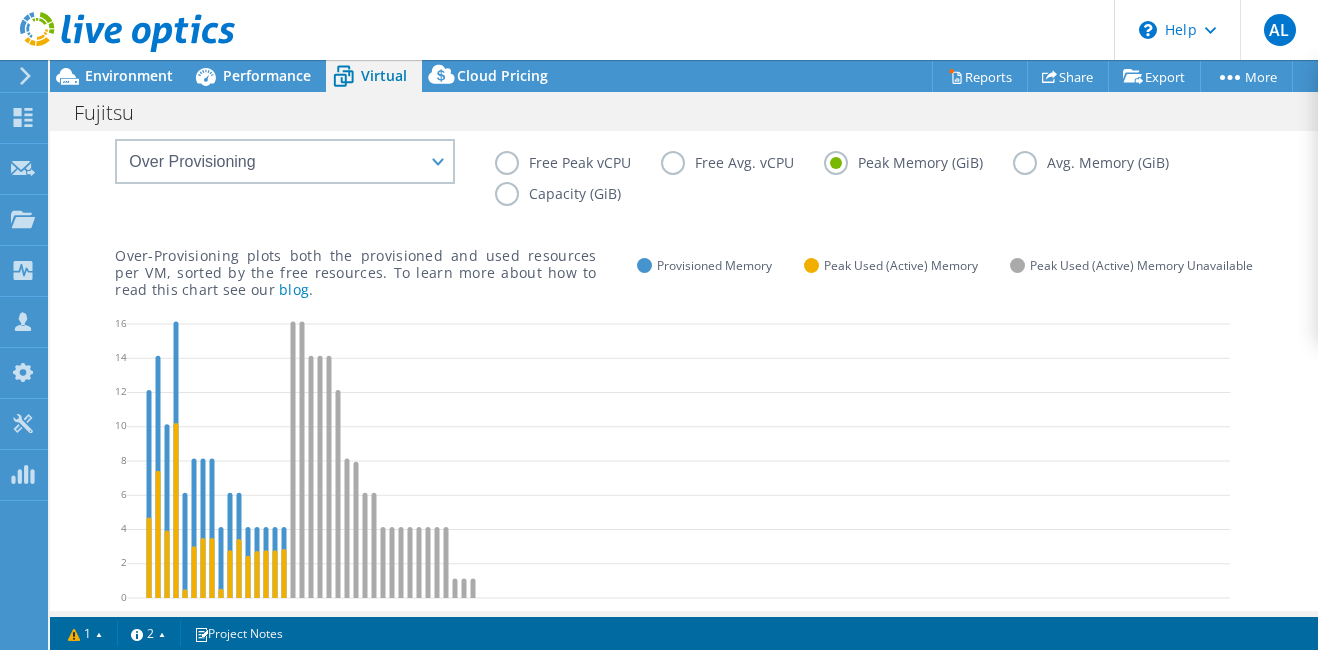 scroll, scrollTop: 77, scrollLeft: 0, axis: vertical 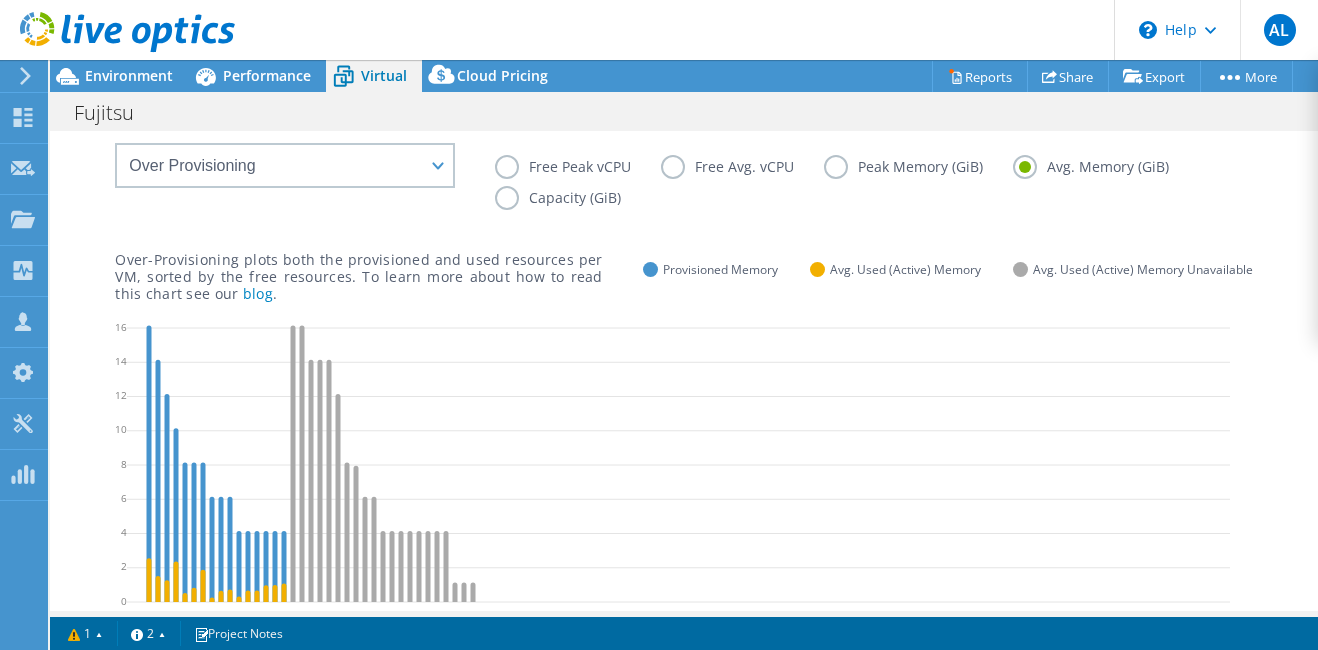 click on "Capacity (GiB)" at bounding box center (573, 198) 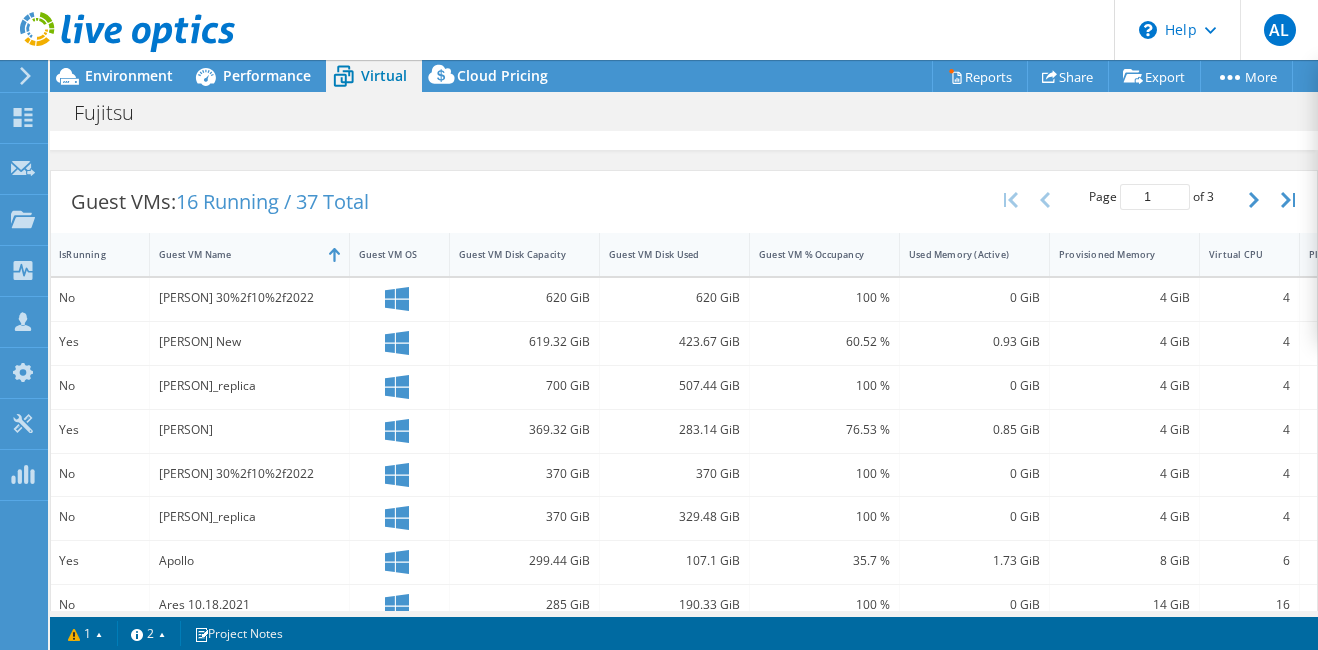 scroll, scrollTop: 544, scrollLeft: 0, axis: vertical 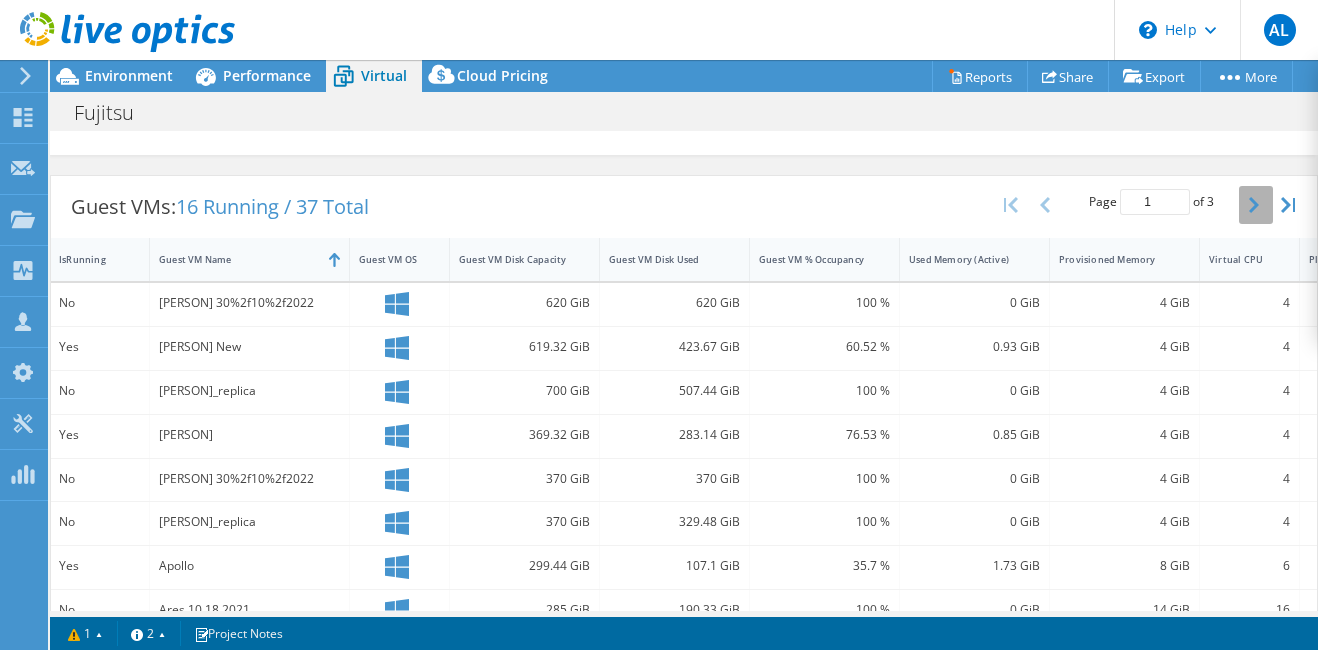 click at bounding box center [1256, 205] 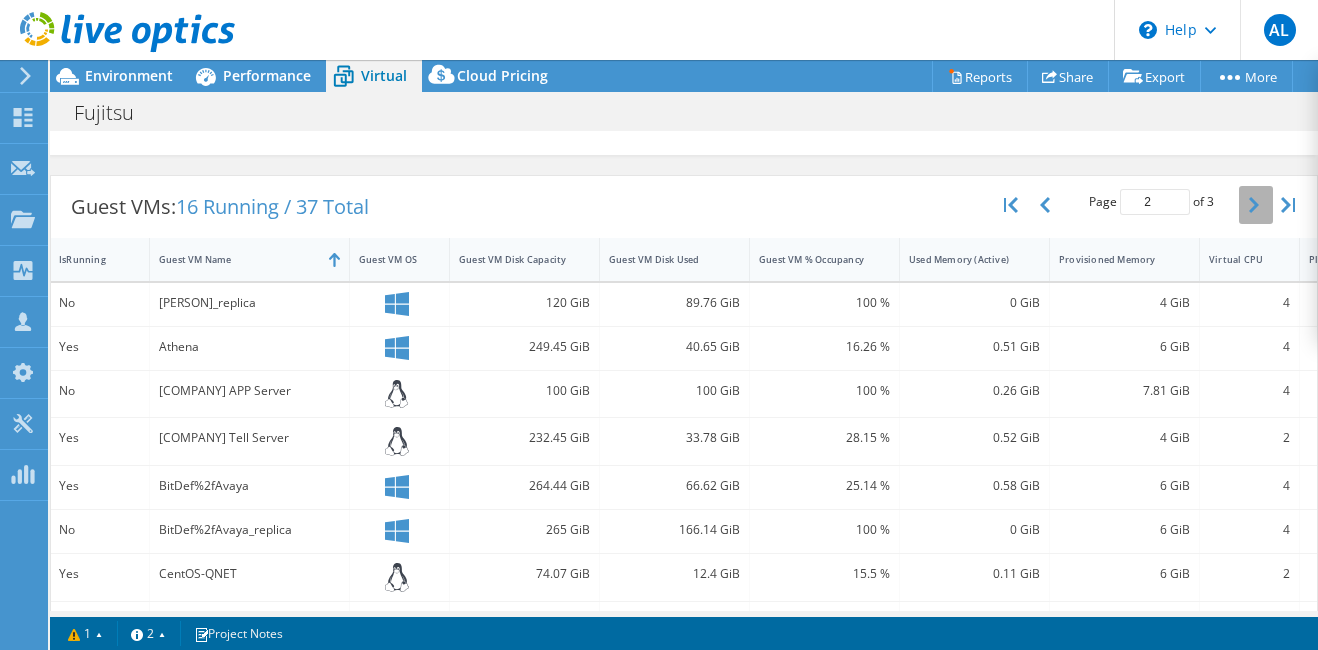click at bounding box center [1256, 205] 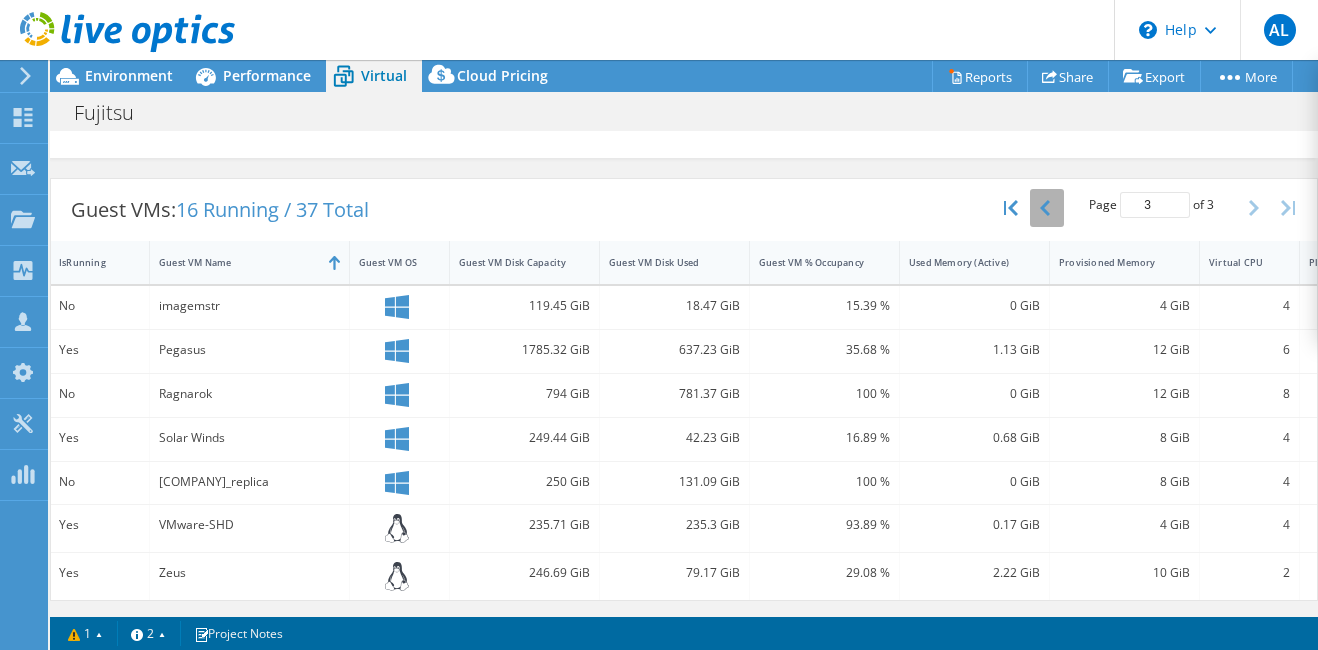 click 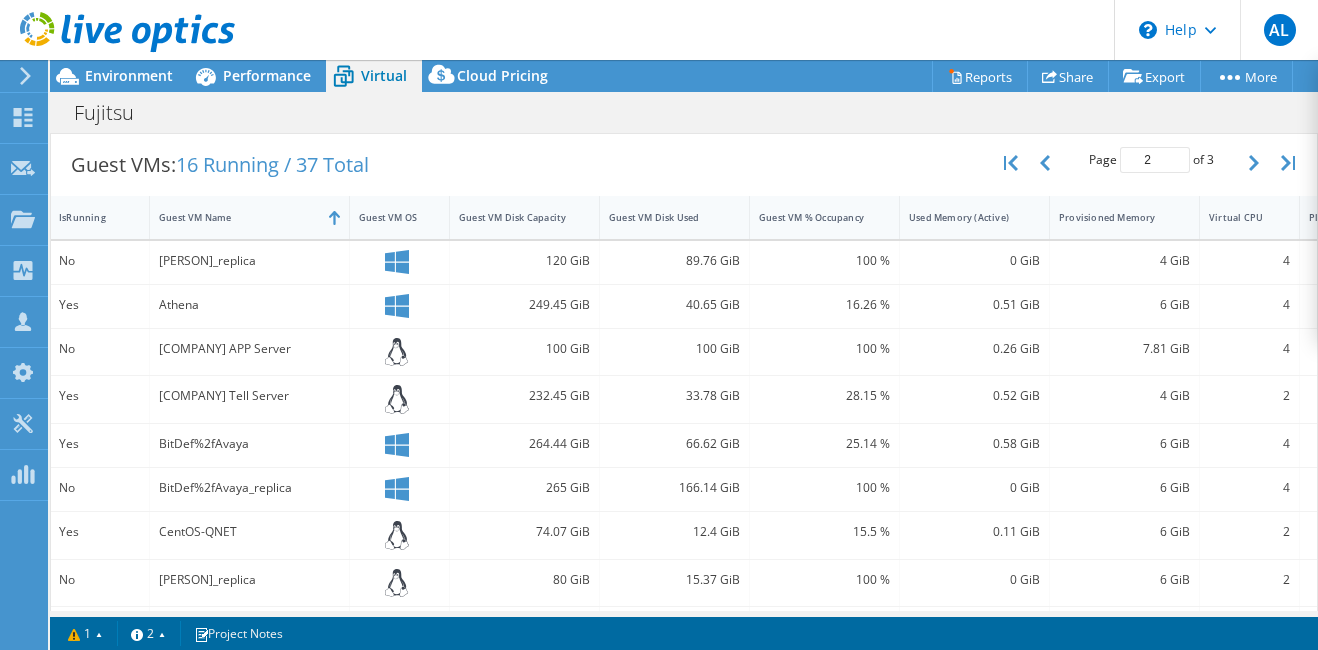 scroll, scrollTop: 573, scrollLeft: 0, axis: vertical 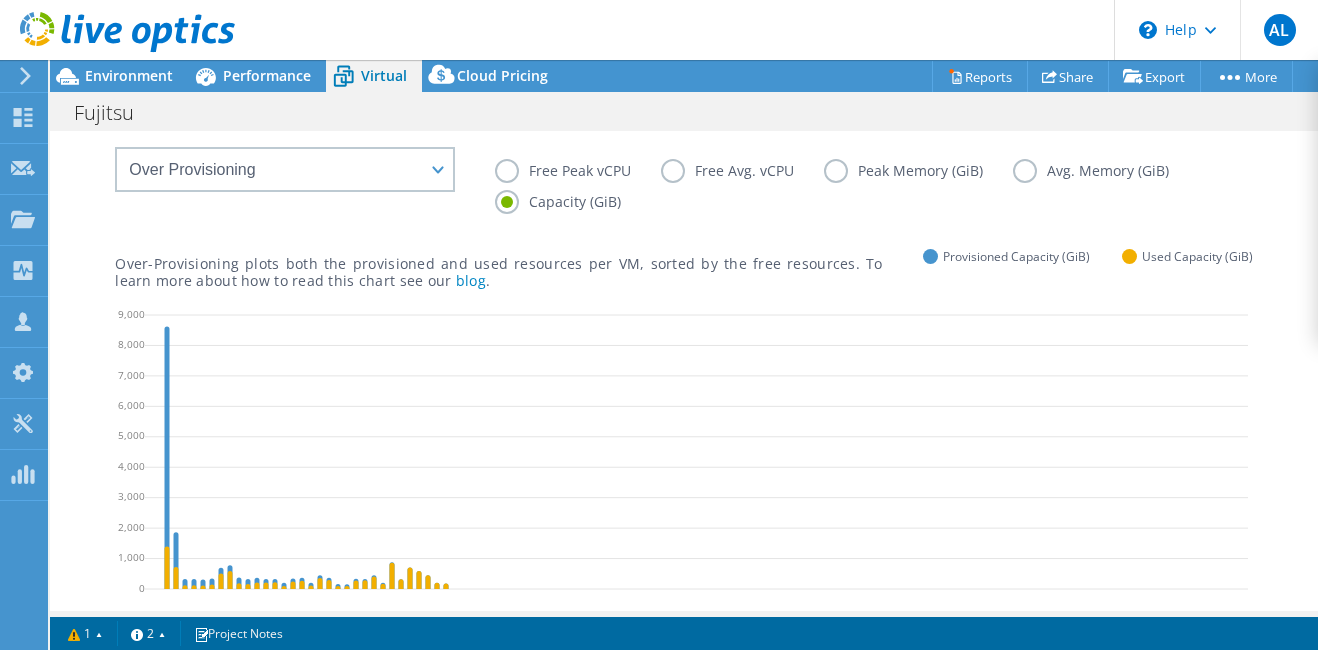 click on "Avg. Memory (GiB)" at bounding box center [1106, 171] 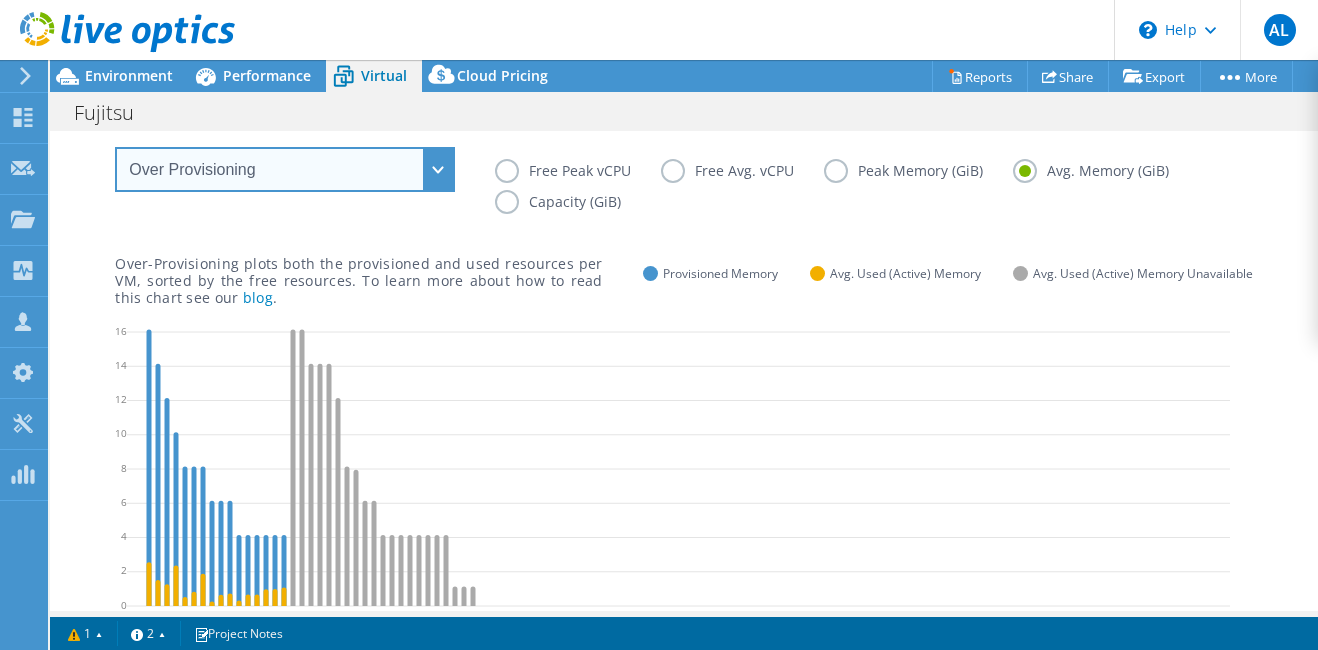 click on "VM Resource Distribution Provisioning Contrast Over Provisioning" at bounding box center (285, 169) 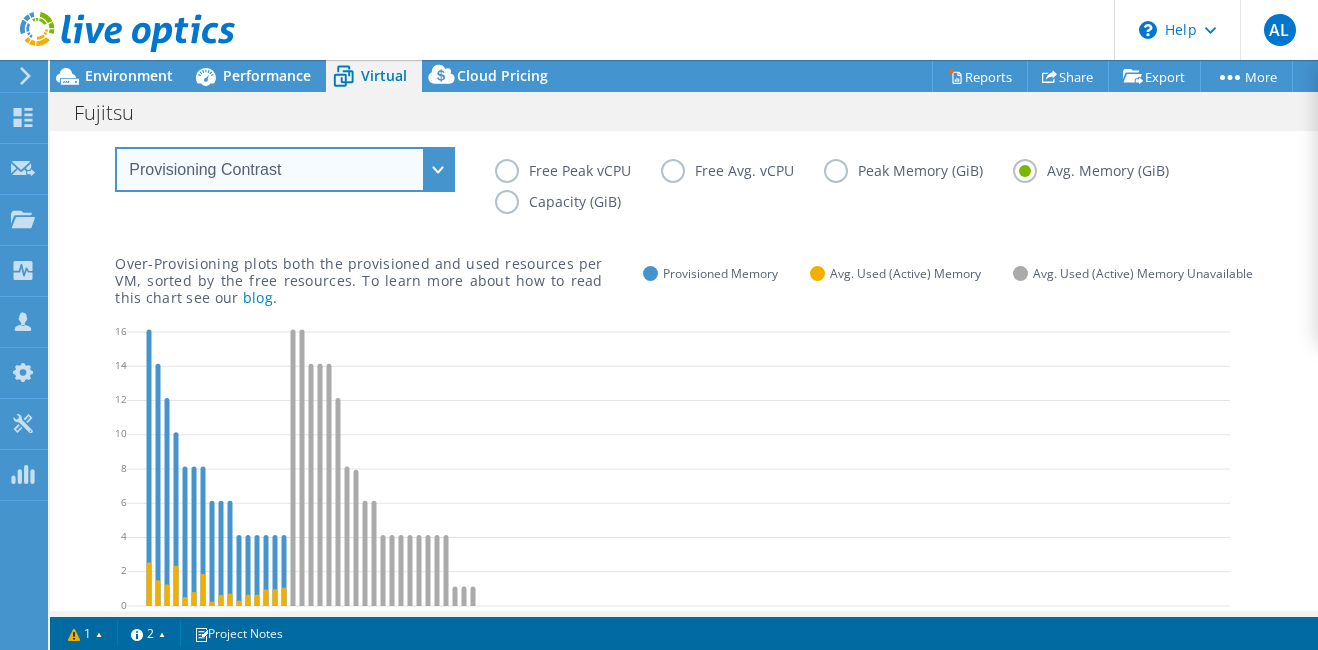 click on "VM Resource Distribution Provisioning Contrast Over Provisioning" at bounding box center [285, 169] 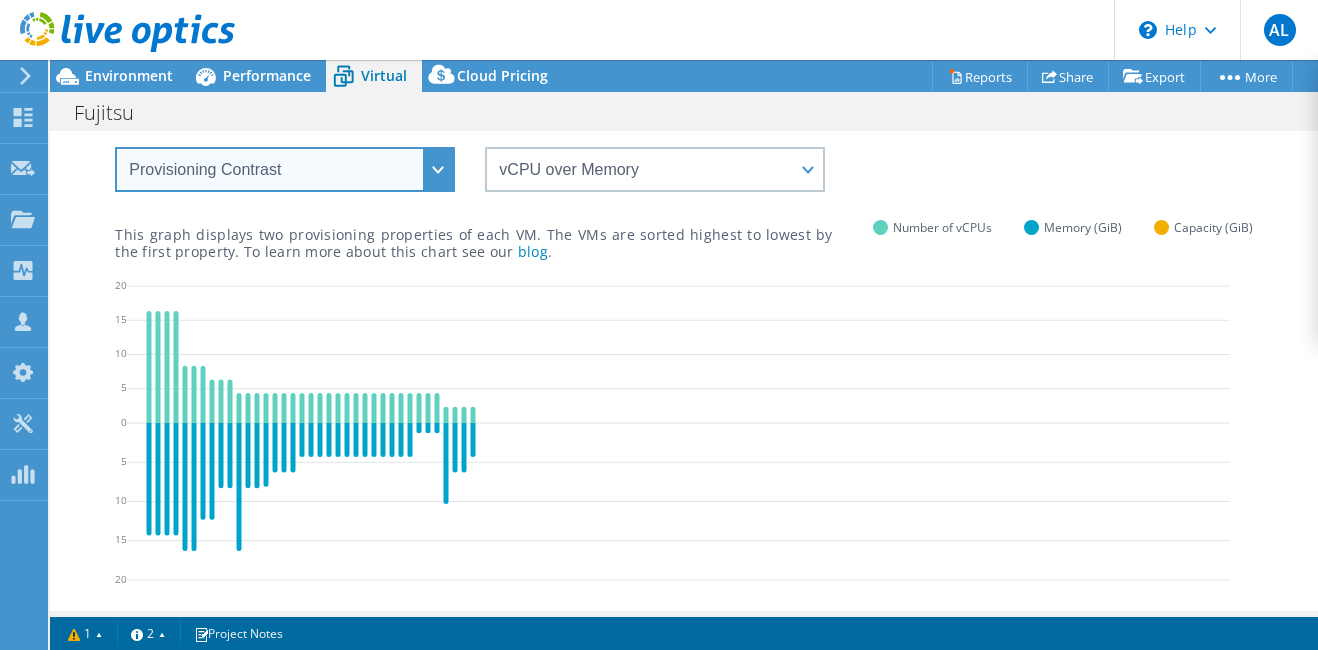 click on "VM Resource Distribution Provisioning Contrast Over Provisioning" at bounding box center (285, 169) 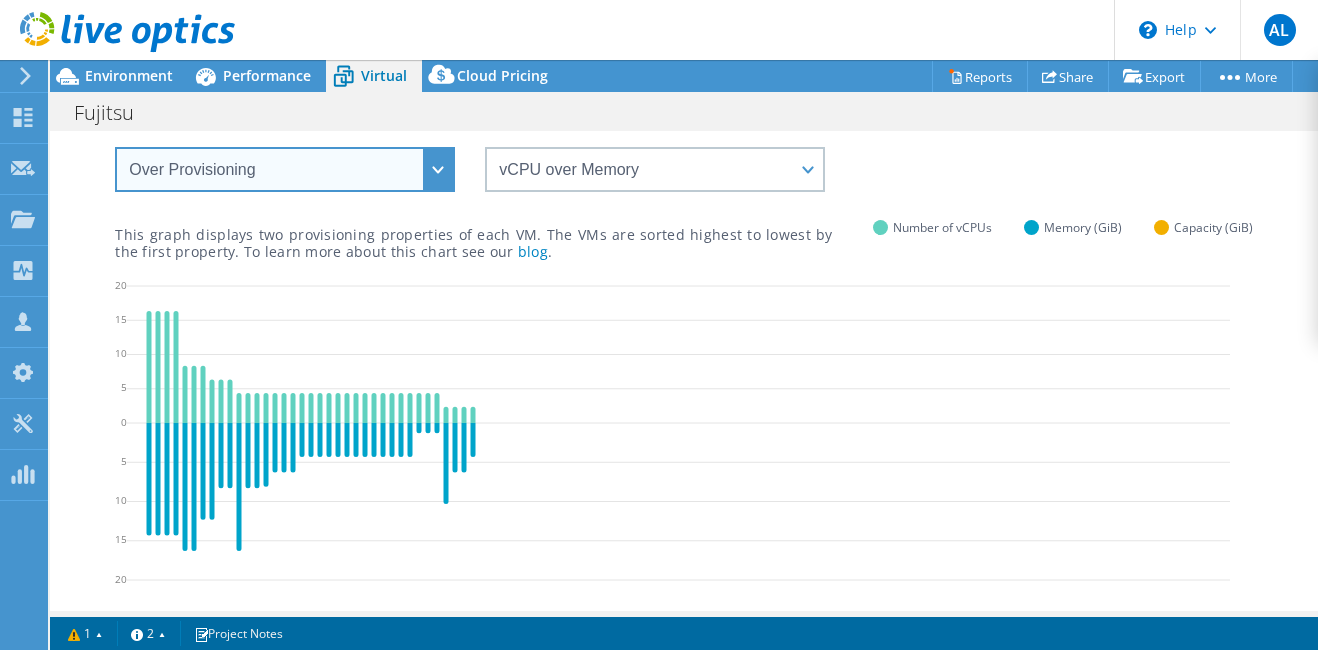 click on "VM Resource Distribution Provisioning Contrast Over Provisioning" at bounding box center [285, 169] 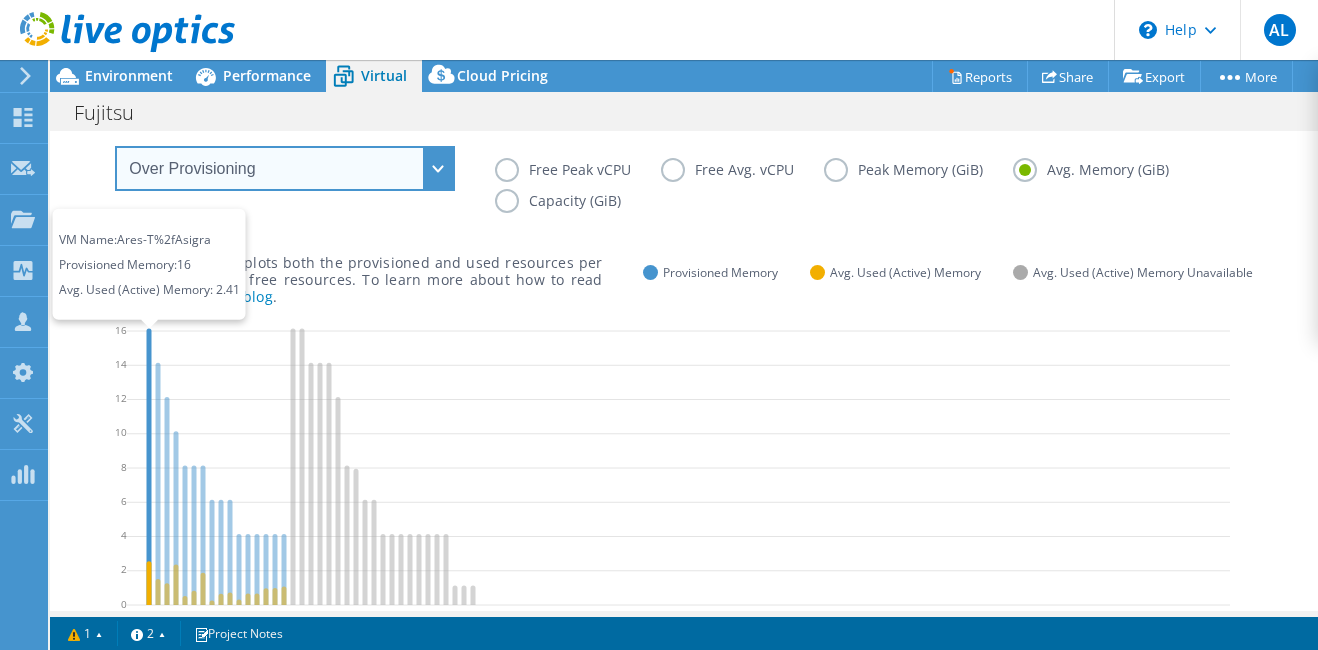 scroll, scrollTop: 67, scrollLeft: 0, axis: vertical 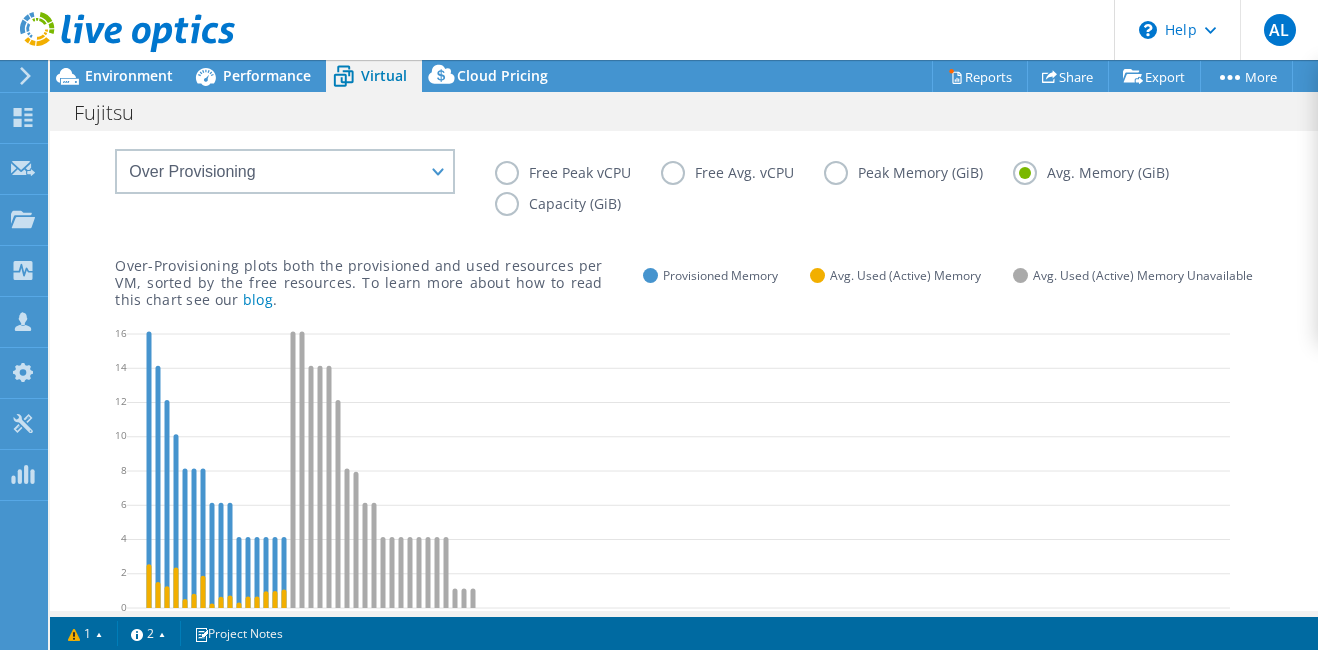 click on "Free Peak vCPU" at bounding box center (578, 173) 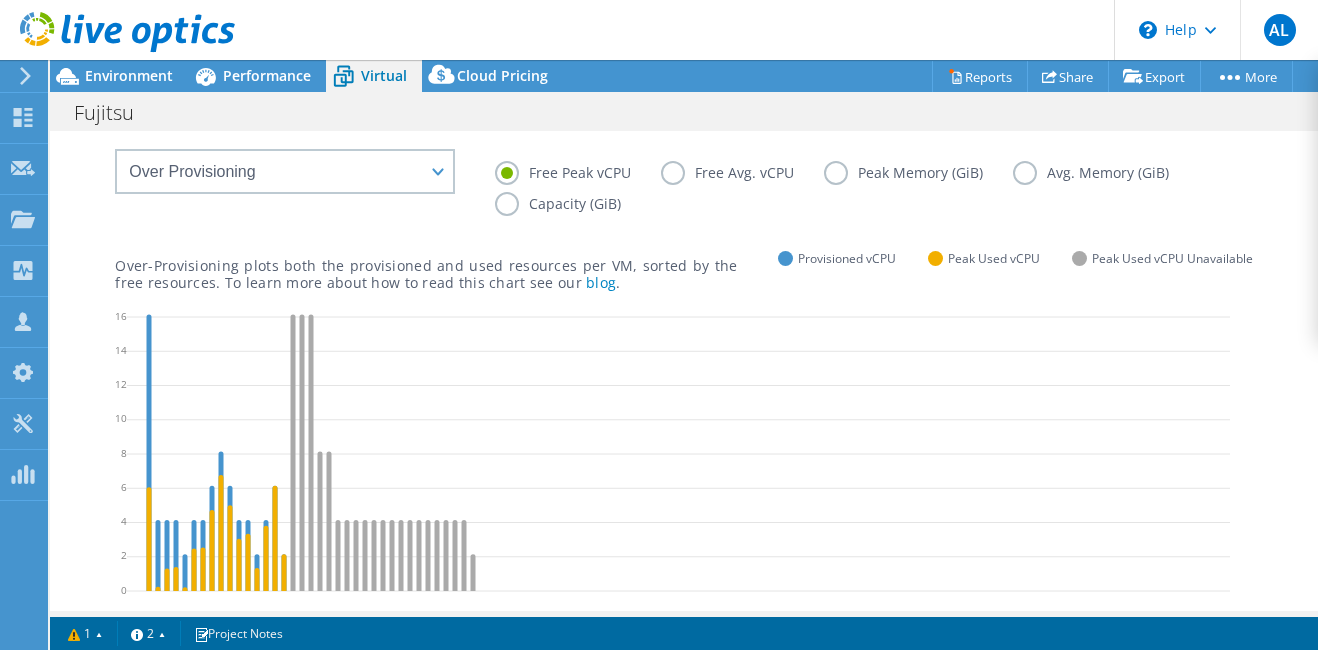 click on "Free Avg. vCPU" at bounding box center [742, 173] 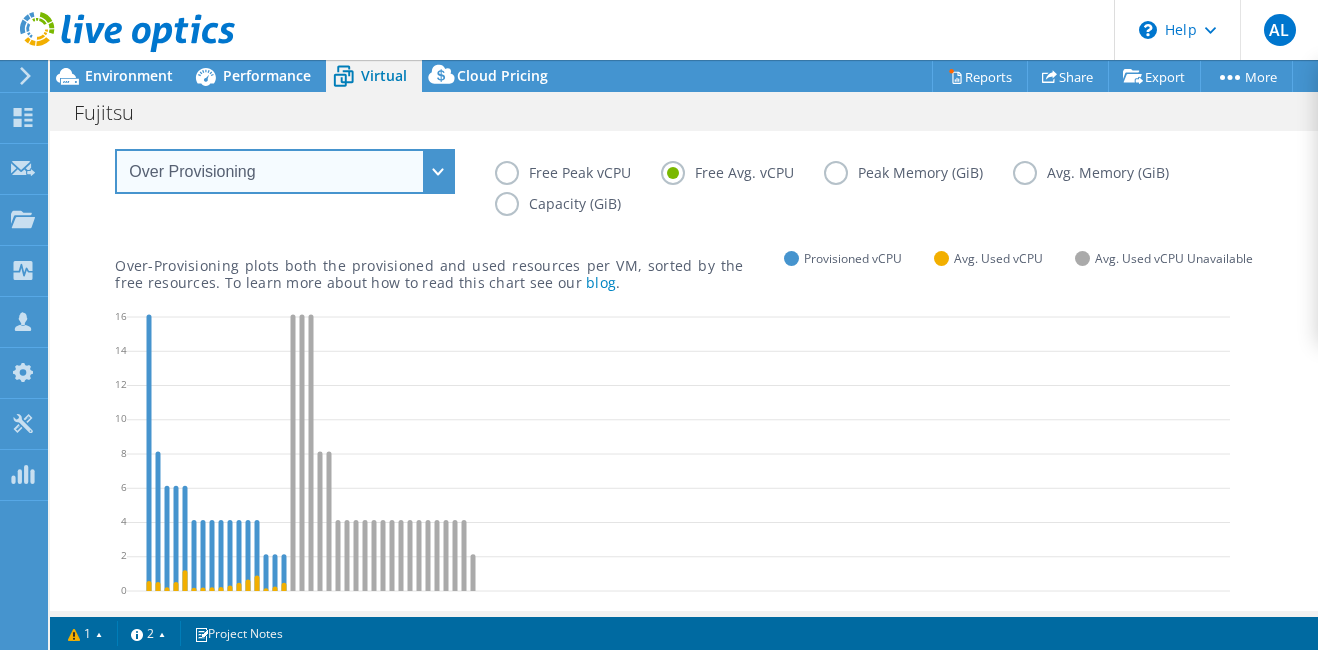 click on "VM Resource Distribution Provisioning Contrast Over Provisioning" at bounding box center [285, 171] 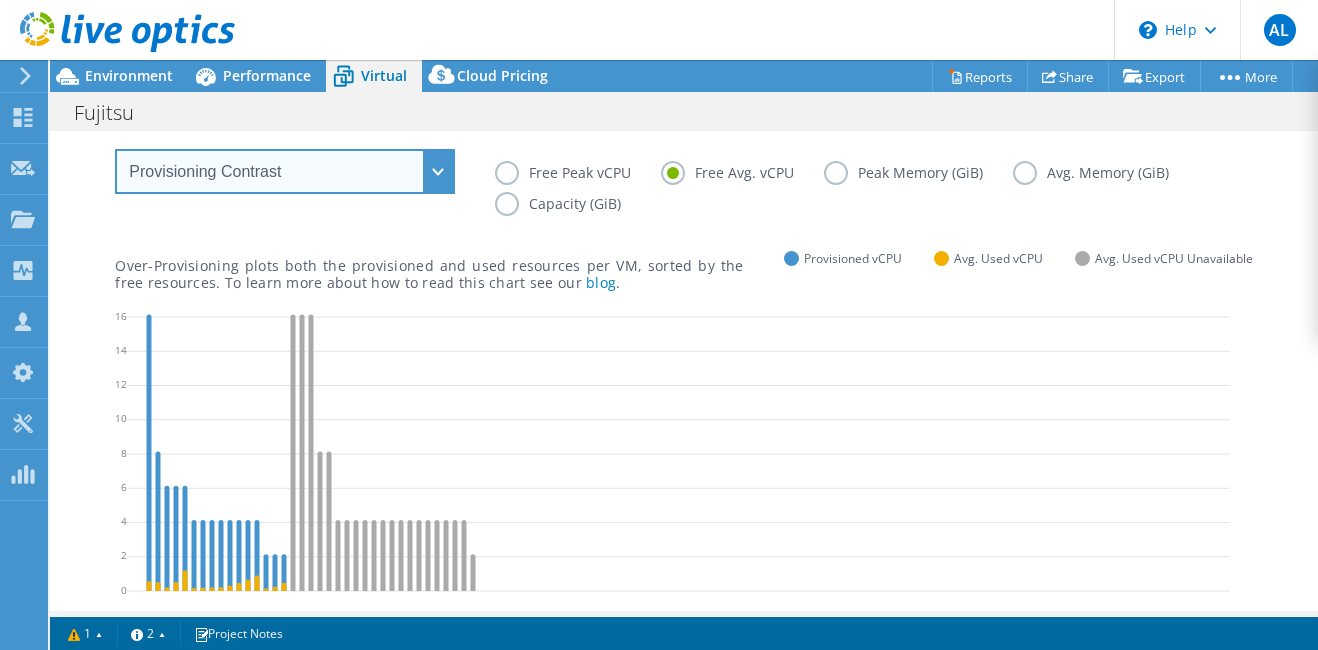 click on "VM Resource Distribution Provisioning Contrast Over Provisioning" at bounding box center (285, 171) 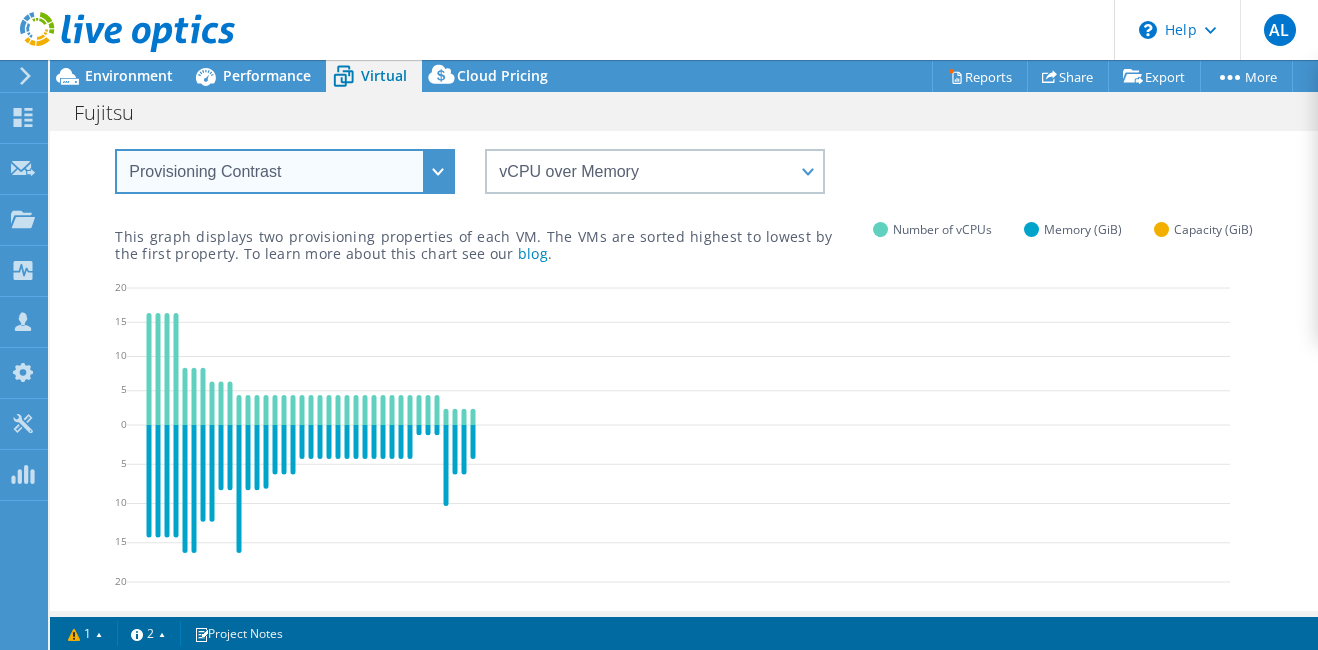 click on "VM Resource Distribution Provisioning Contrast Over Provisioning" at bounding box center (285, 171) 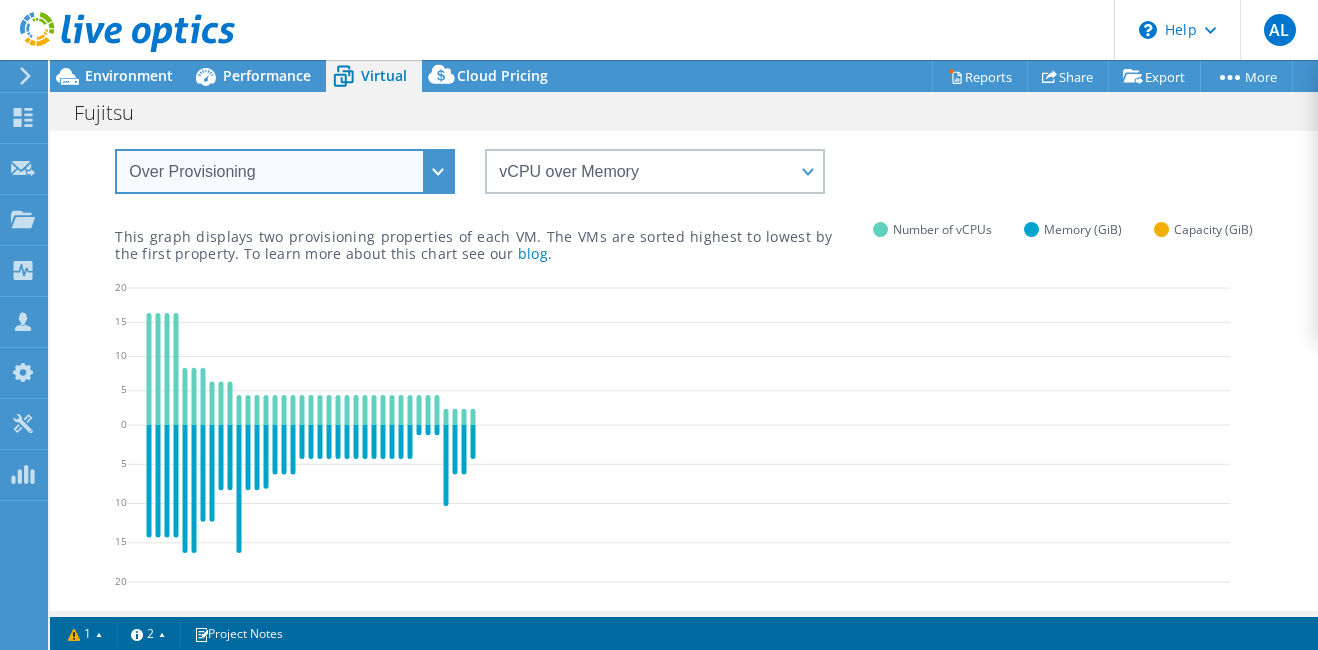 click on "VM Resource Distribution Provisioning Contrast Over Provisioning" at bounding box center (285, 171) 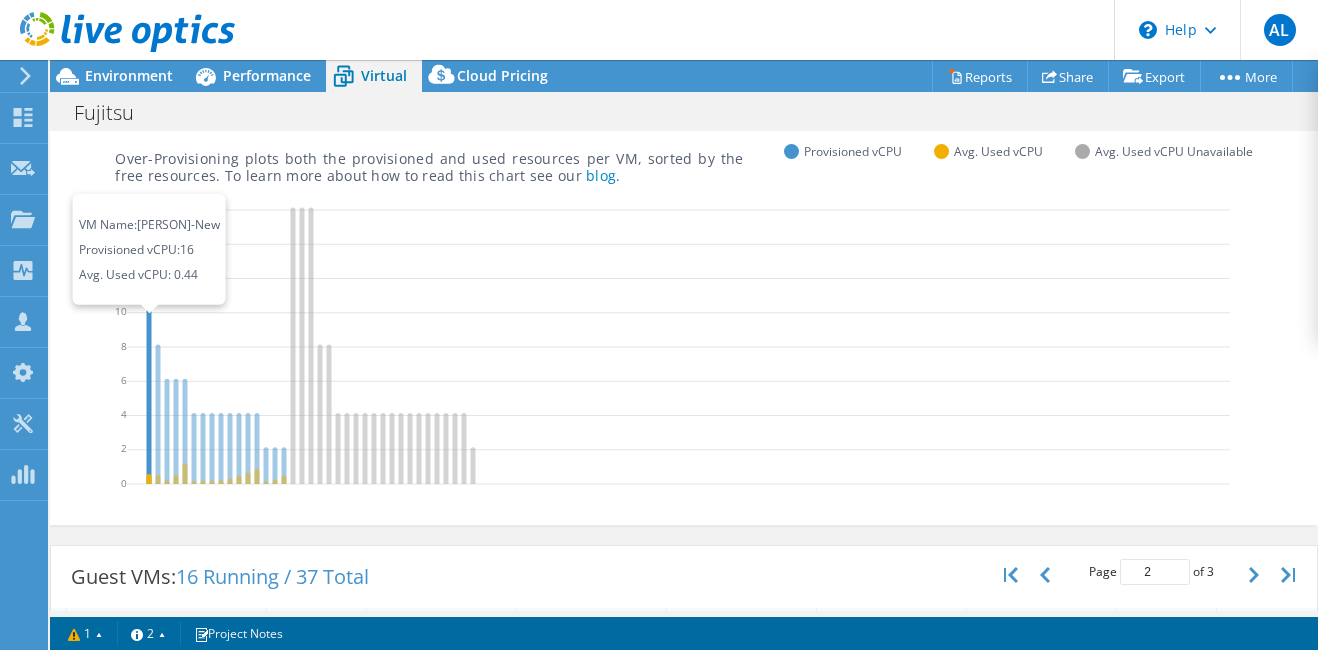 scroll, scrollTop: 175, scrollLeft: 0, axis: vertical 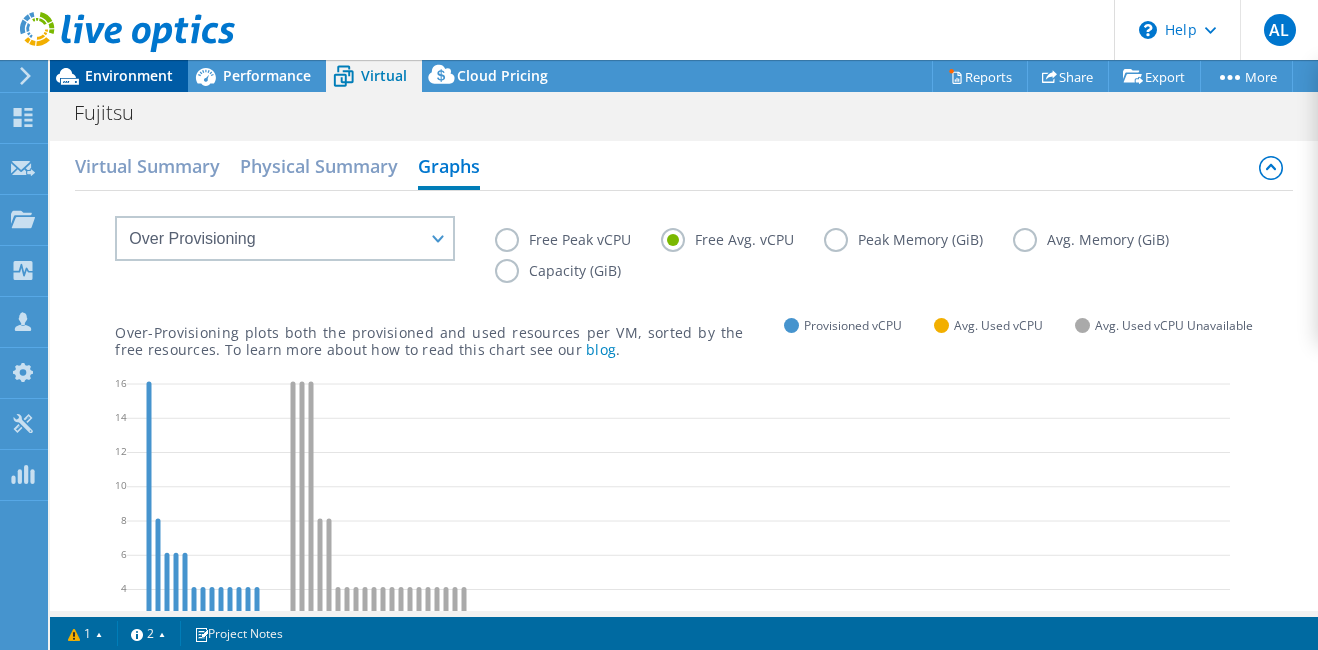click on "Environment" at bounding box center [129, 75] 